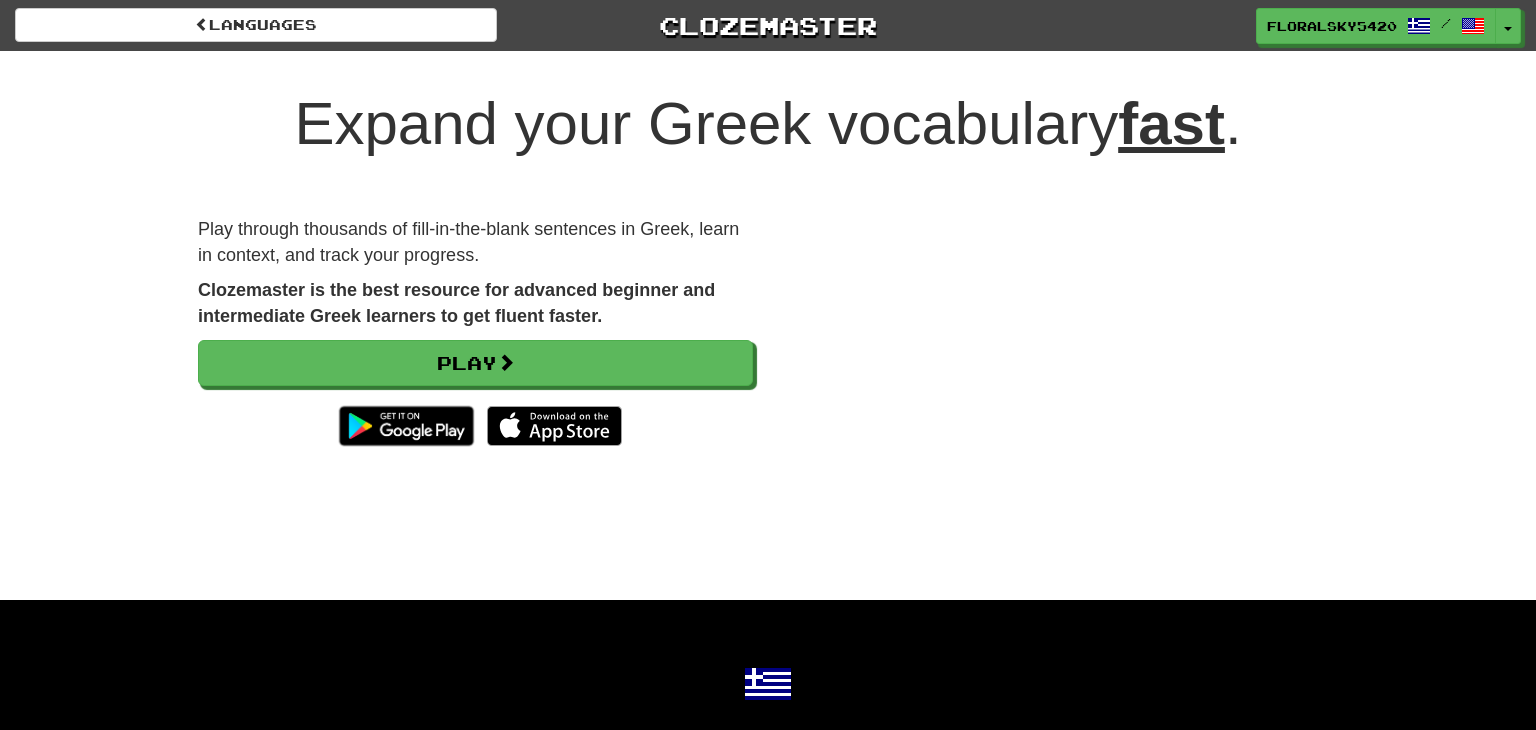scroll, scrollTop: 0, scrollLeft: 0, axis: both 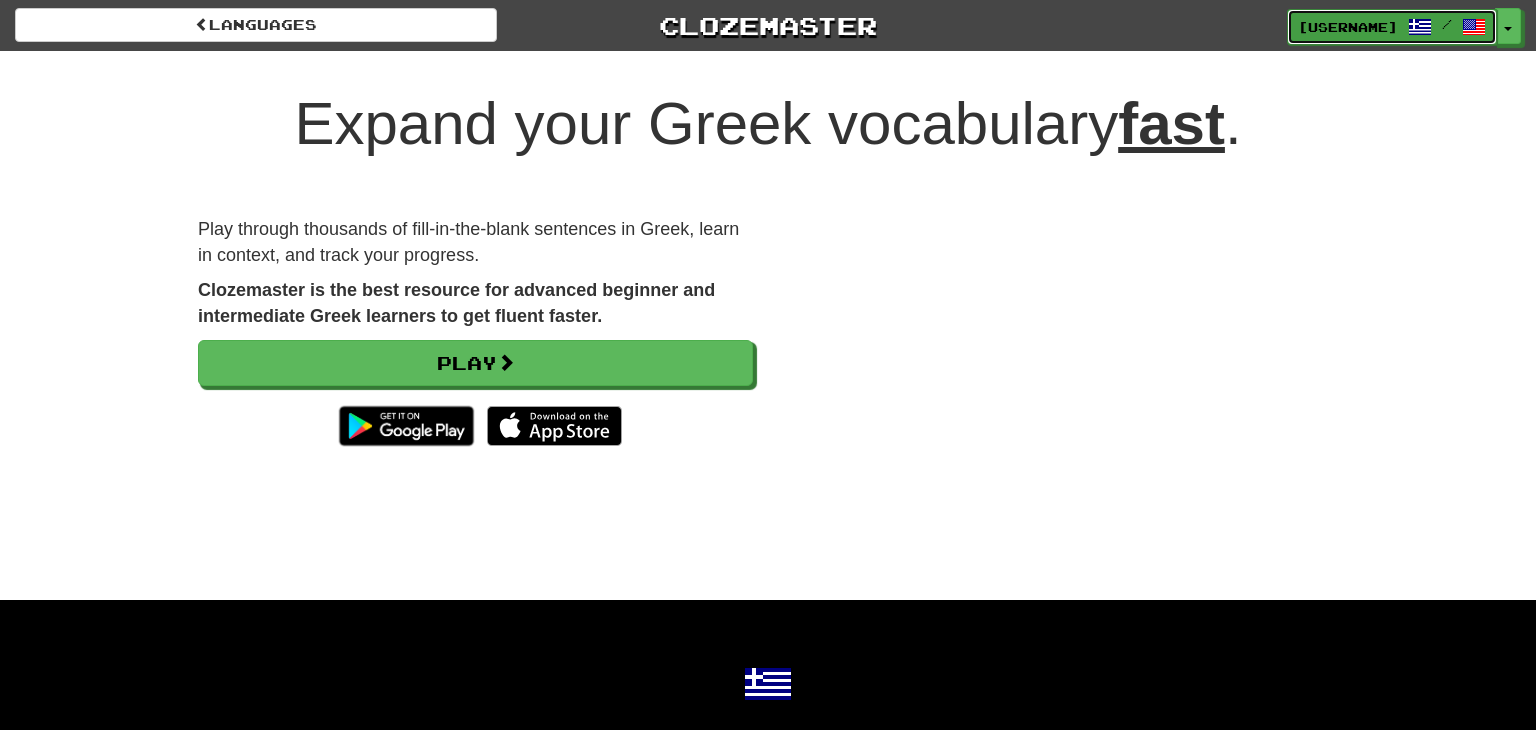 click on "FloralSky5420
/" at bounding box center [1392, 27] 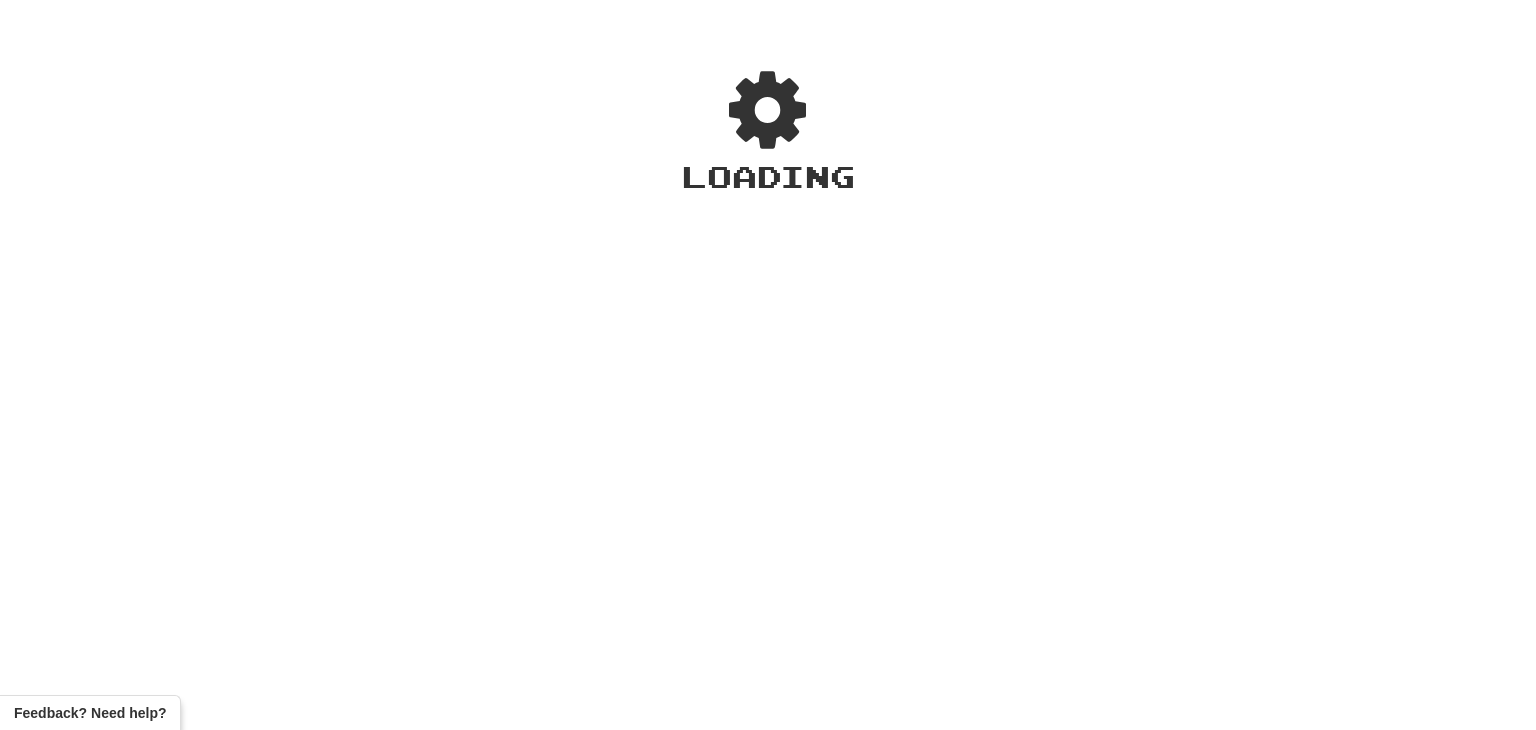 scroll, scrollTop: 0, scrollLeft: 0, axis: both 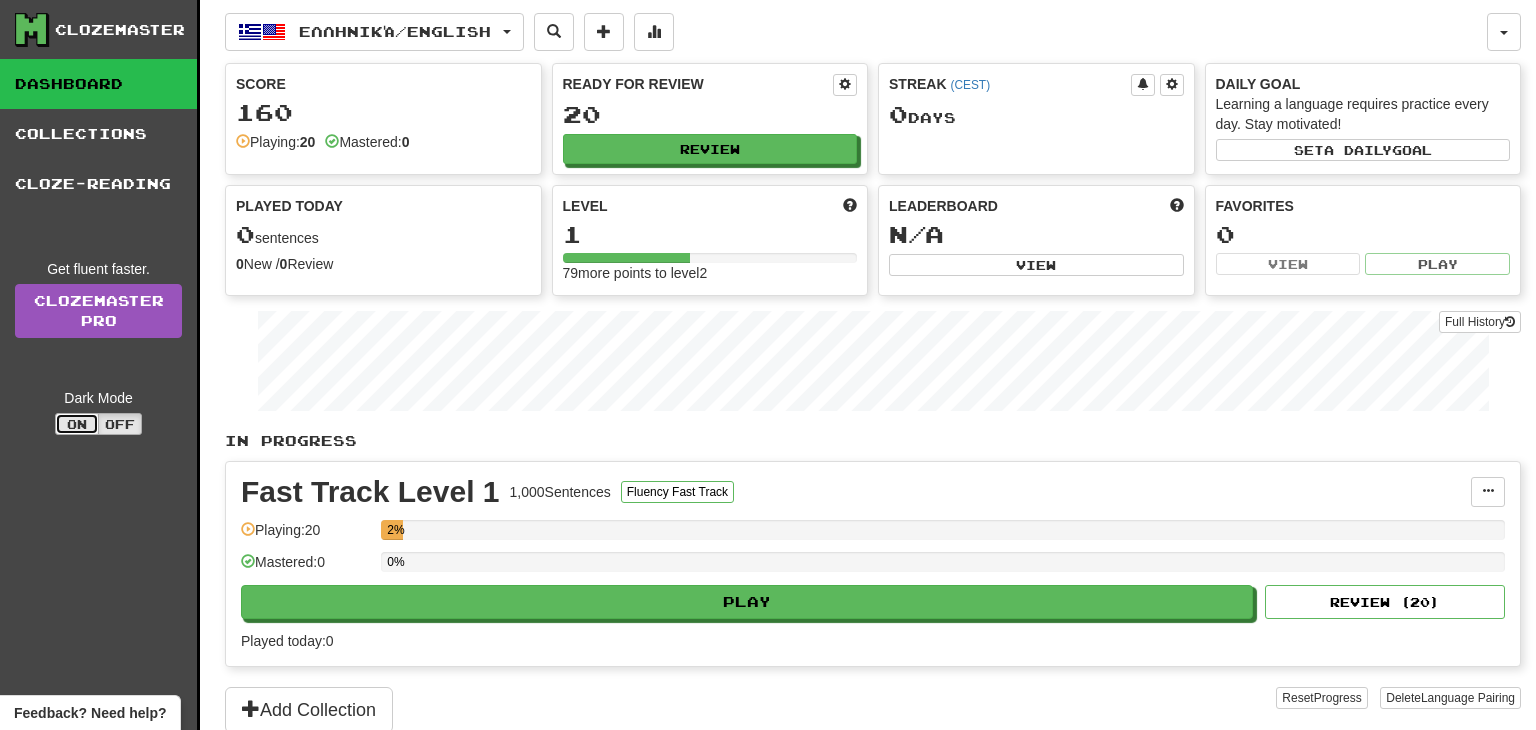 click on "On" at bounding box center [77, 424] 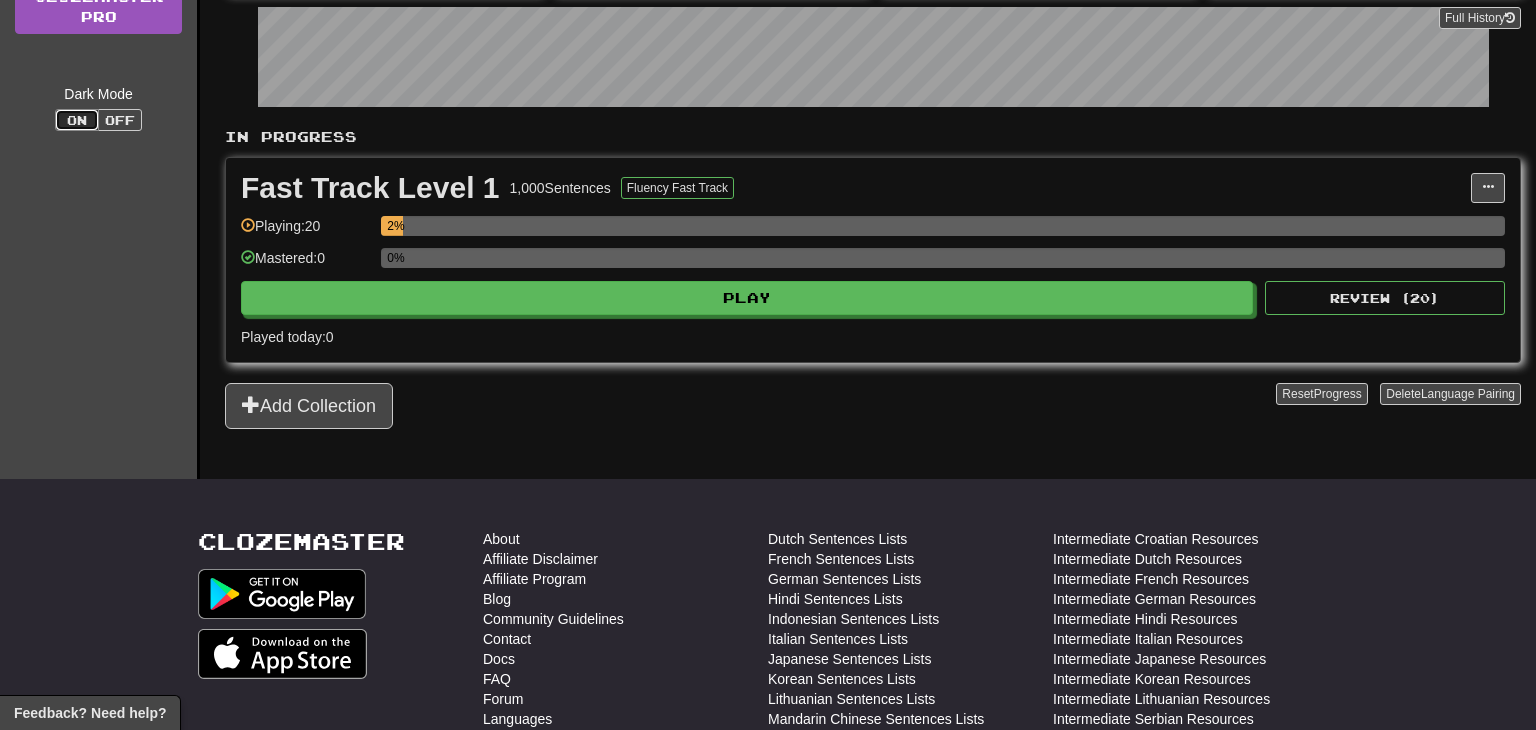 scroll, scrollTop: 0, scrollLeft: 0, axis: both 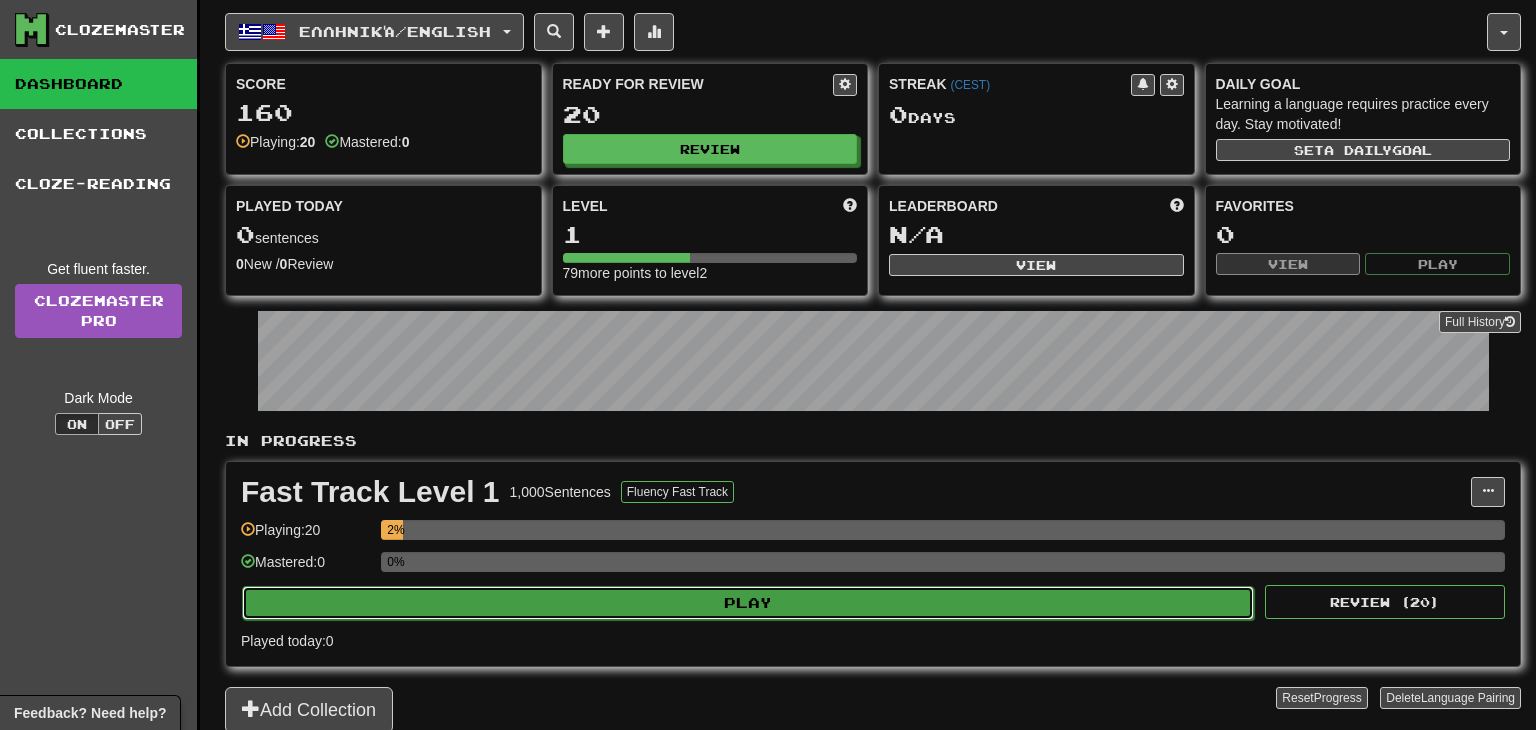 click on "Play" at bounding box center (748, 603) 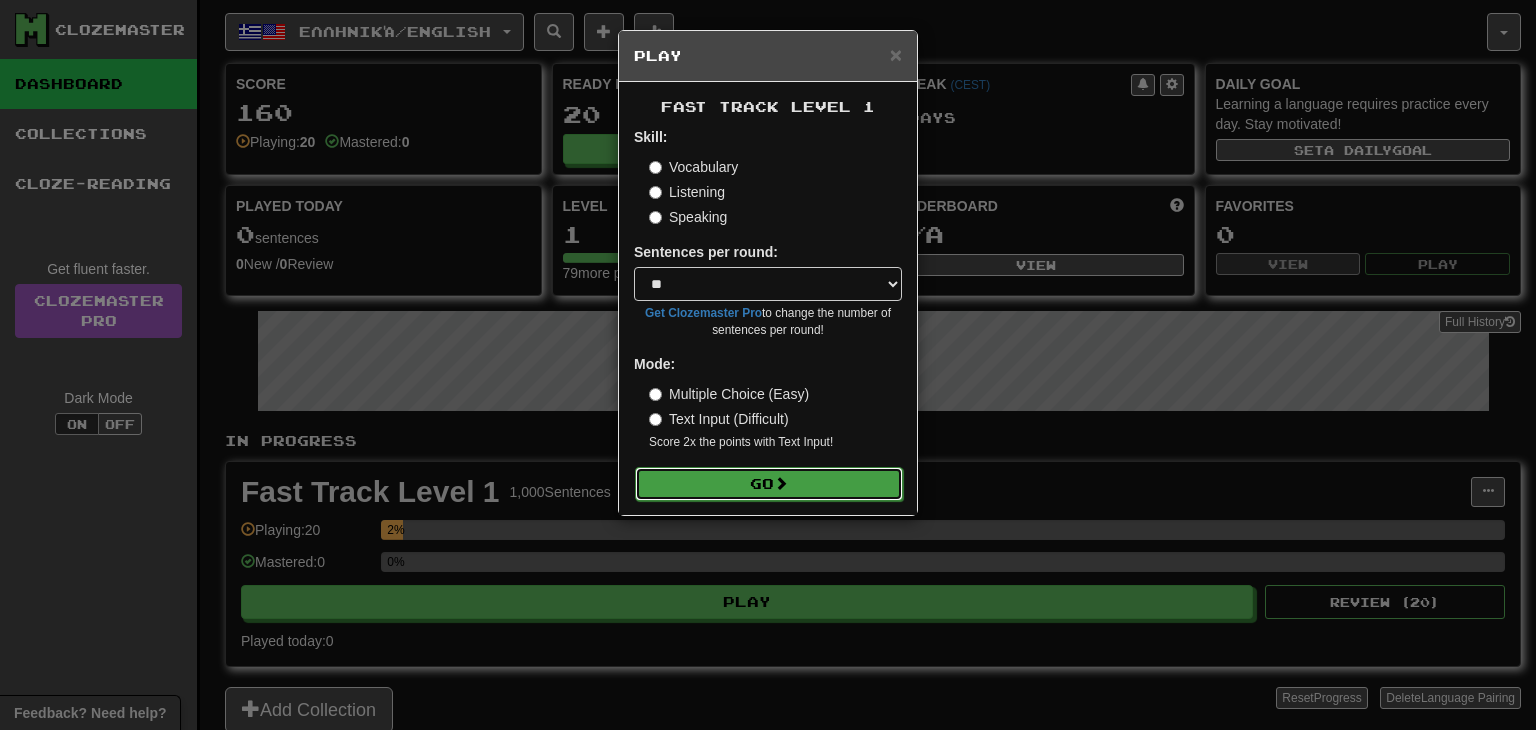 click on "Go" at bounding box center (769, 484) 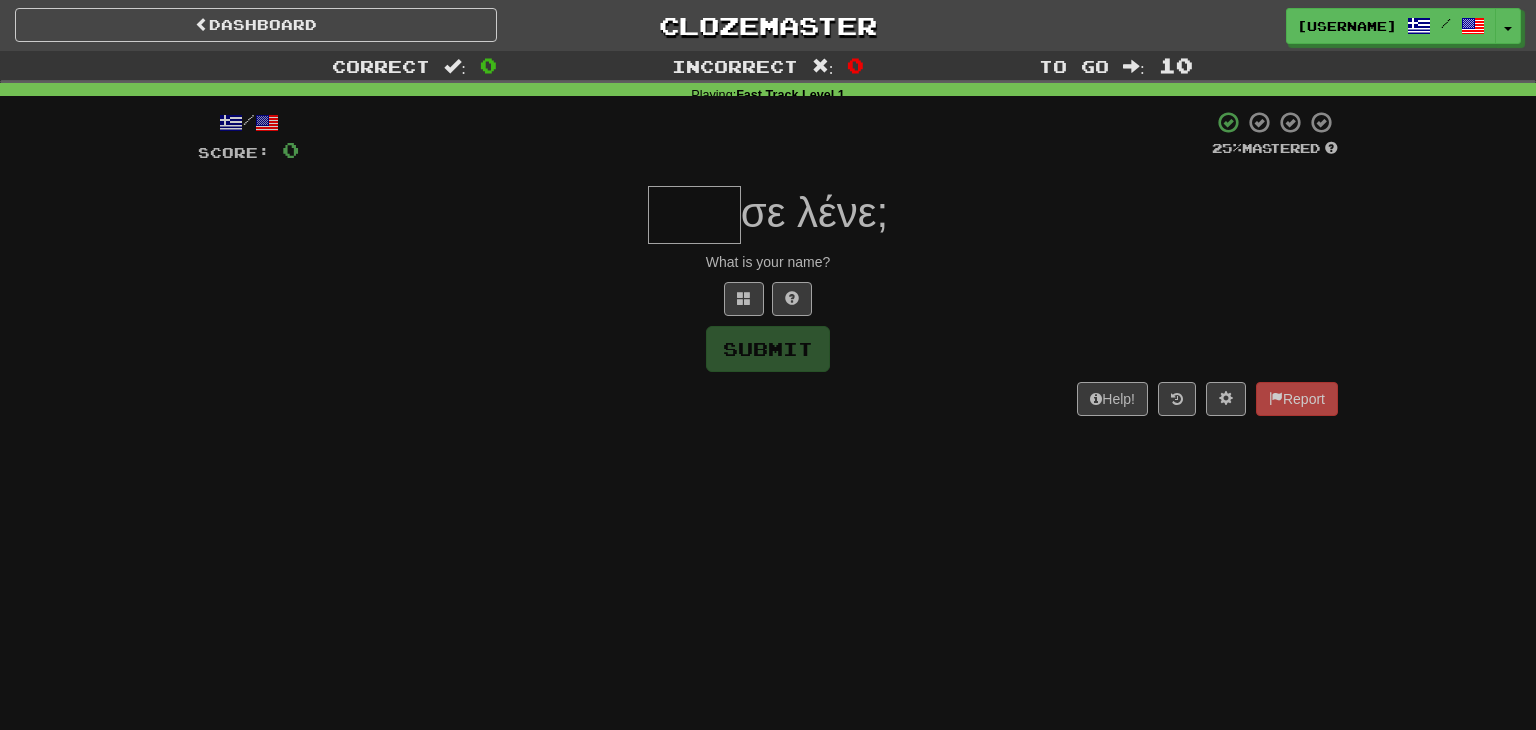 scroll, scrollTop: 0, scrollLeft: 0, axis: both 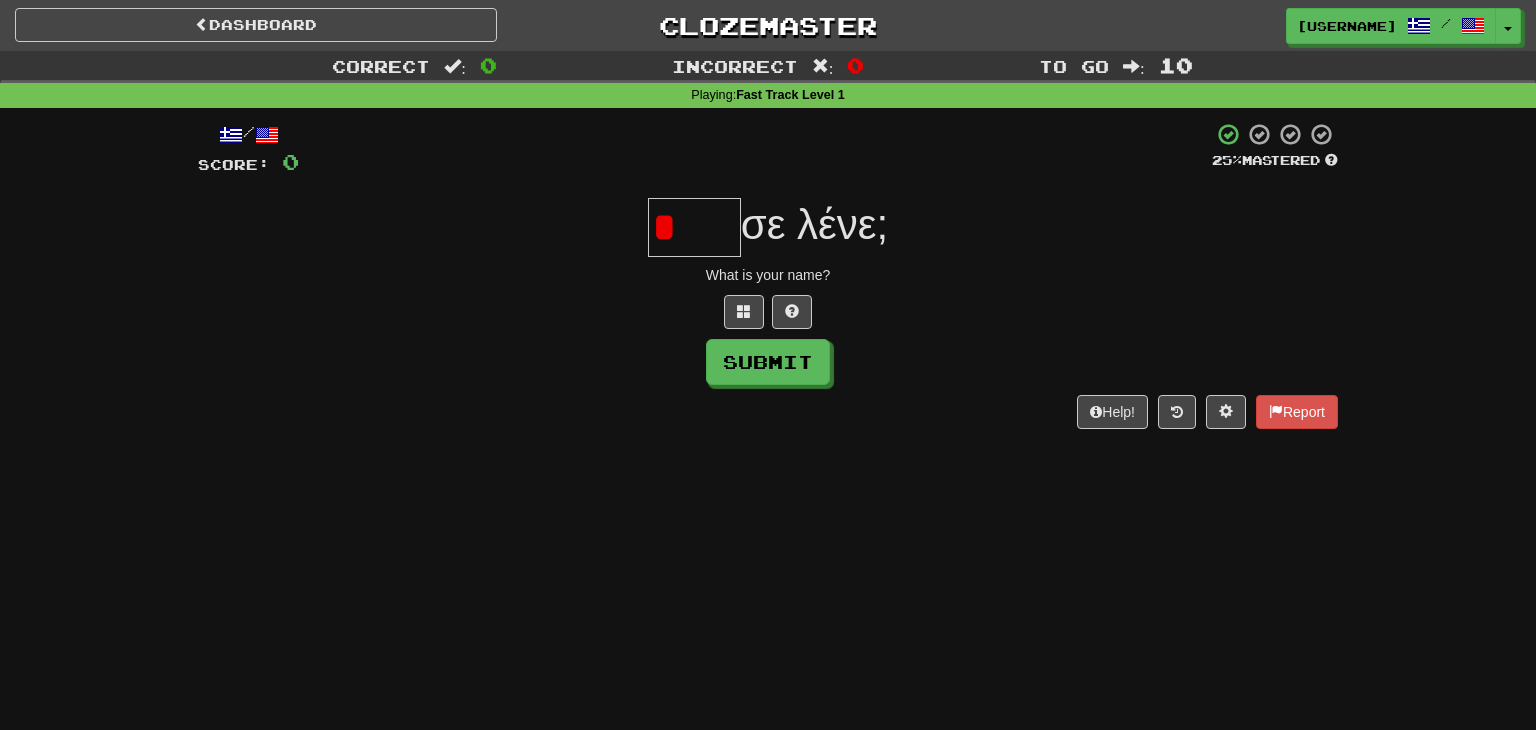 type on "*" 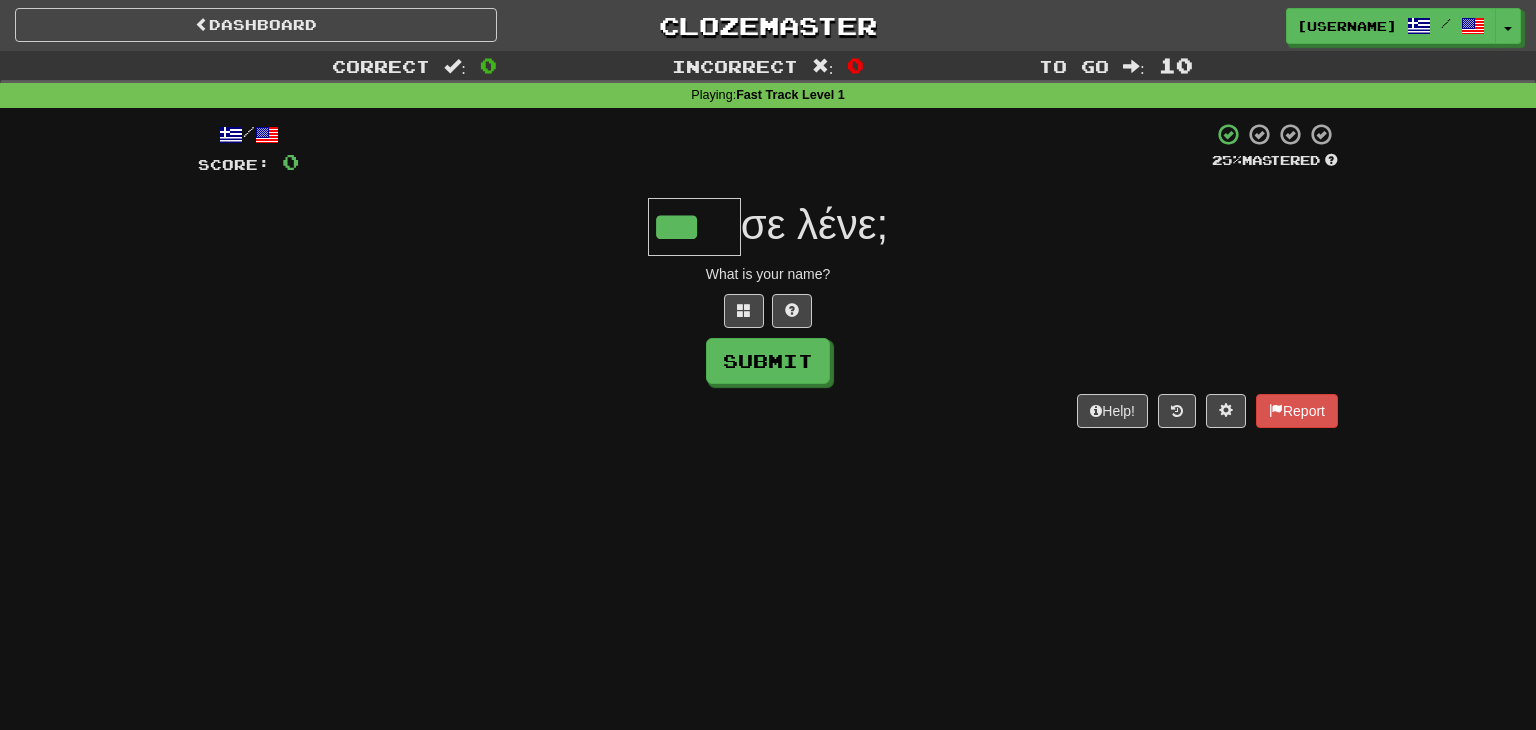 scroll, scrollTop: 0, scrollLeft: 0, axis: both 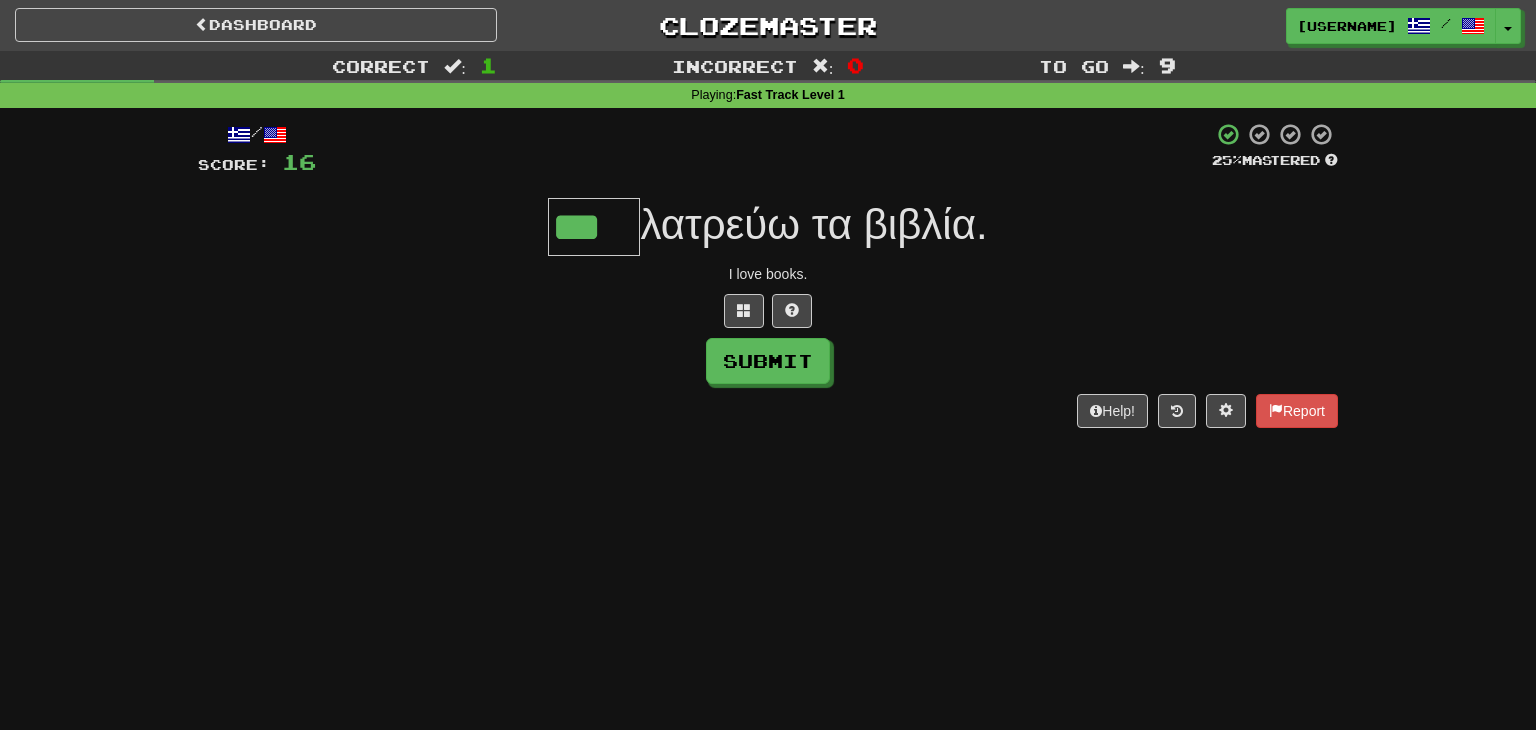 type on "***" 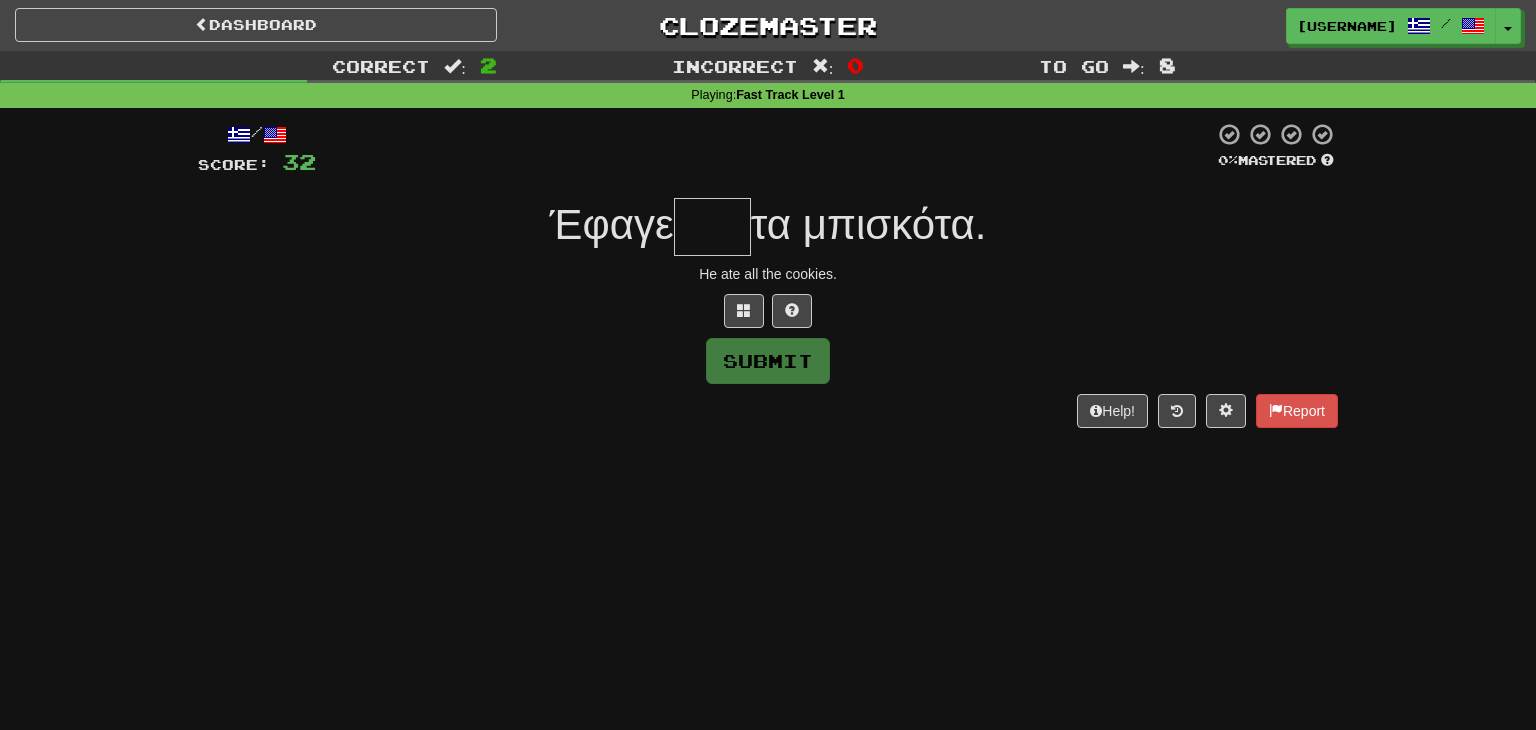 type on "*" 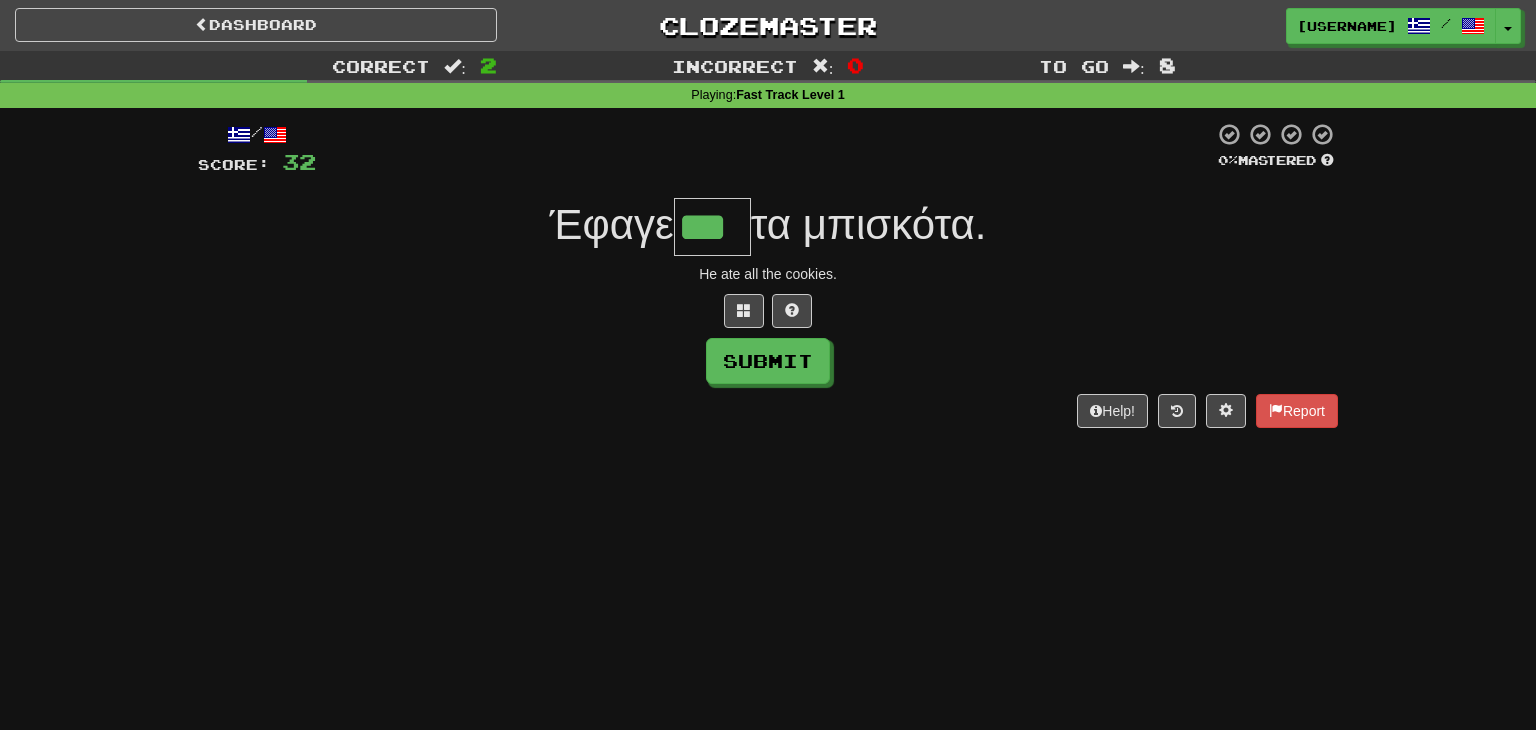 type on "***" 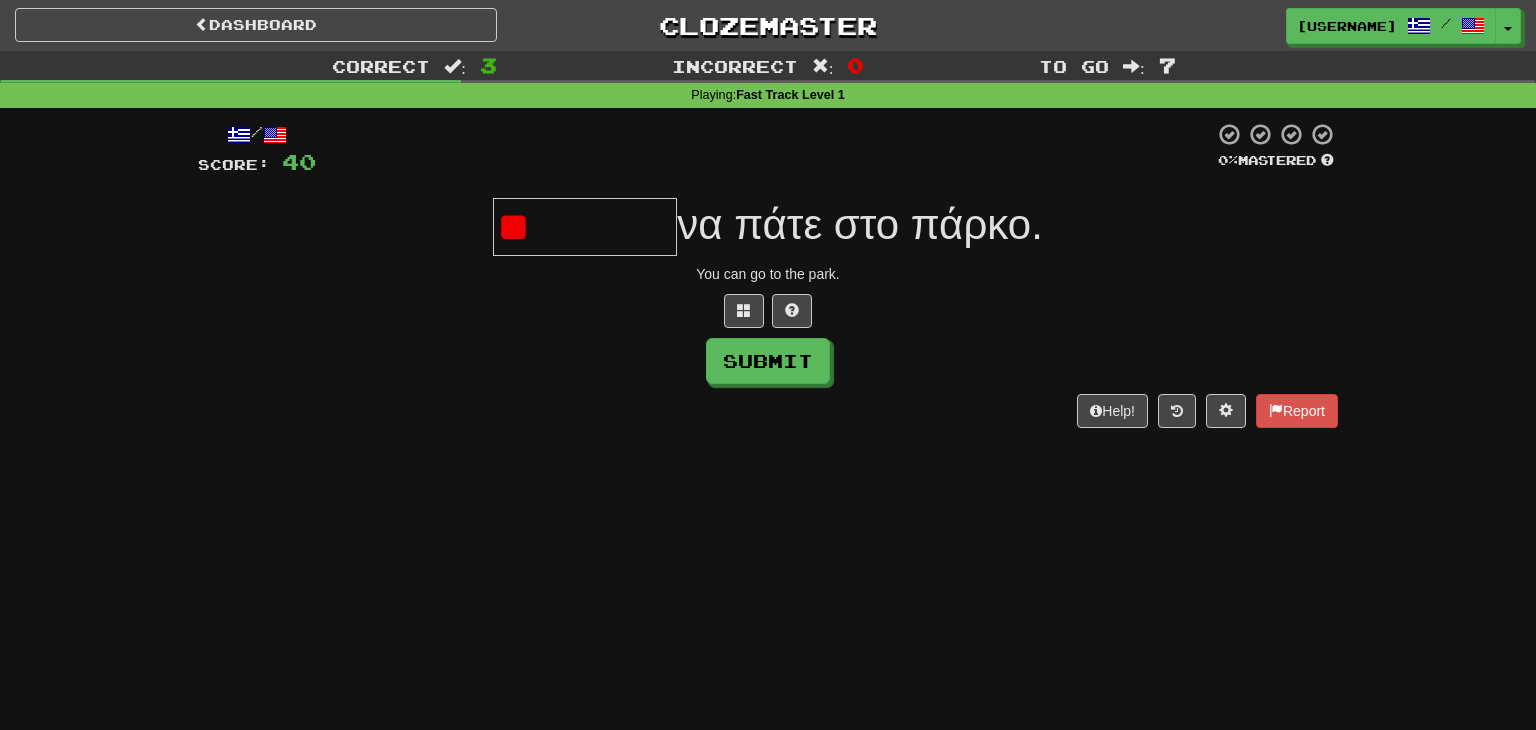 type on "*" 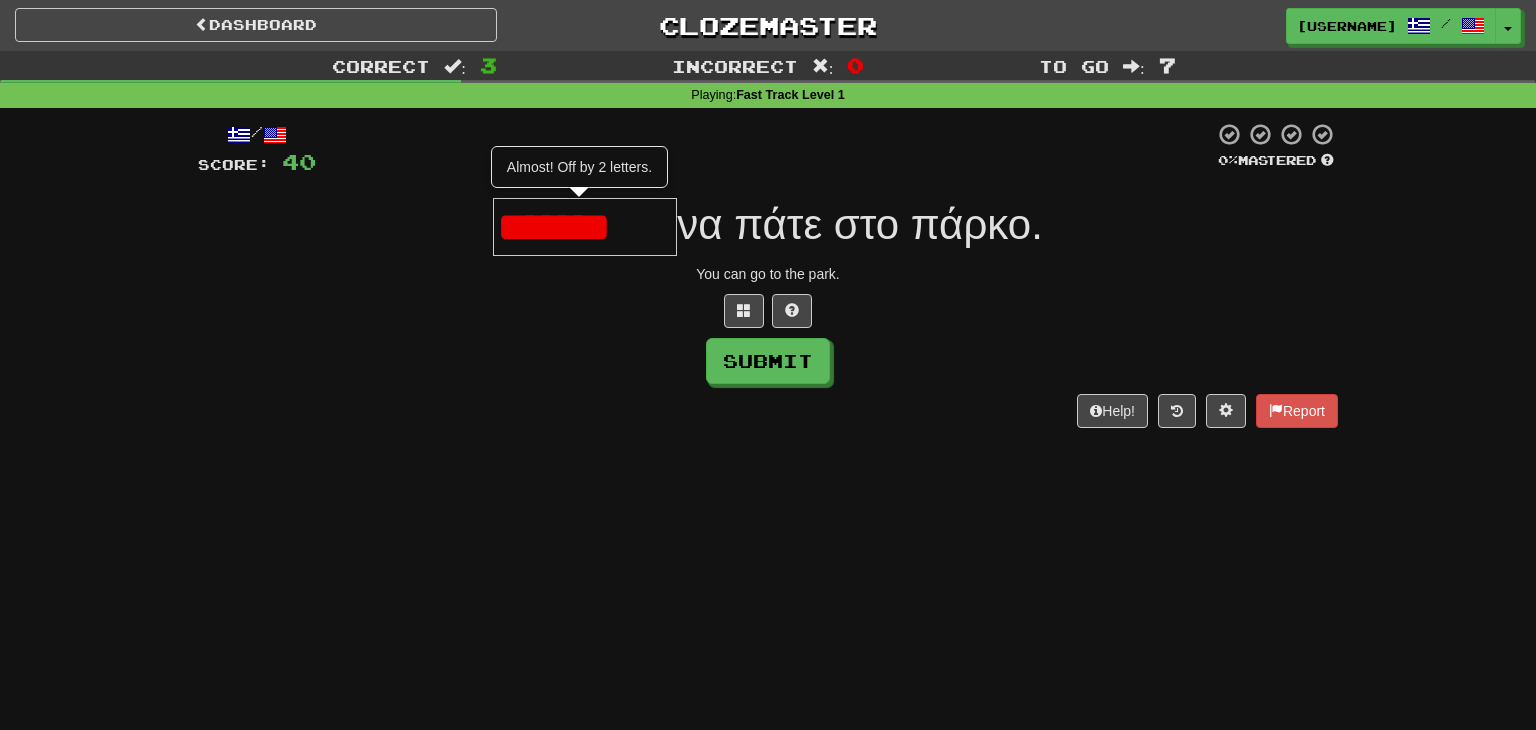 click on "*******" at bounding box center (585, 227) 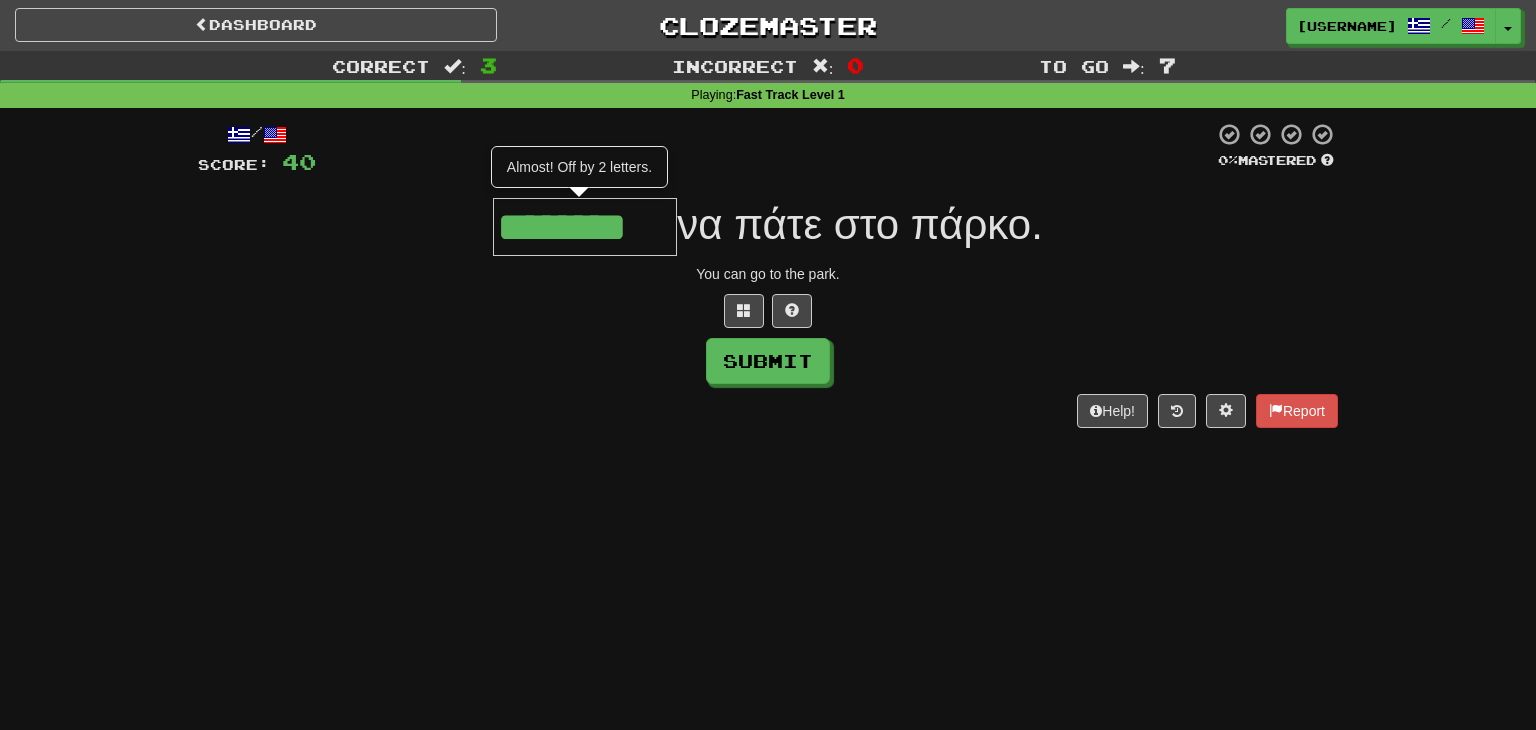 type on "********" 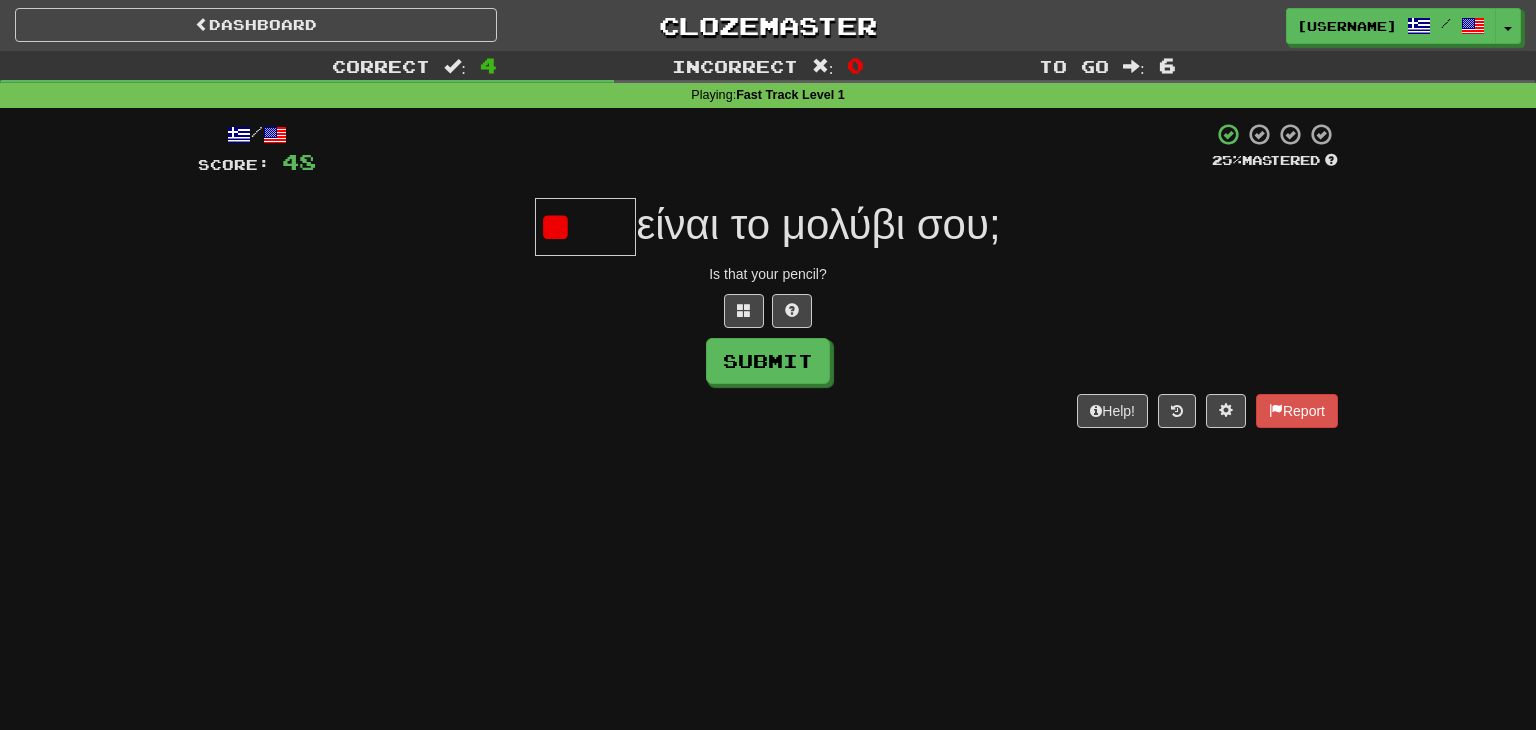 type on "*" 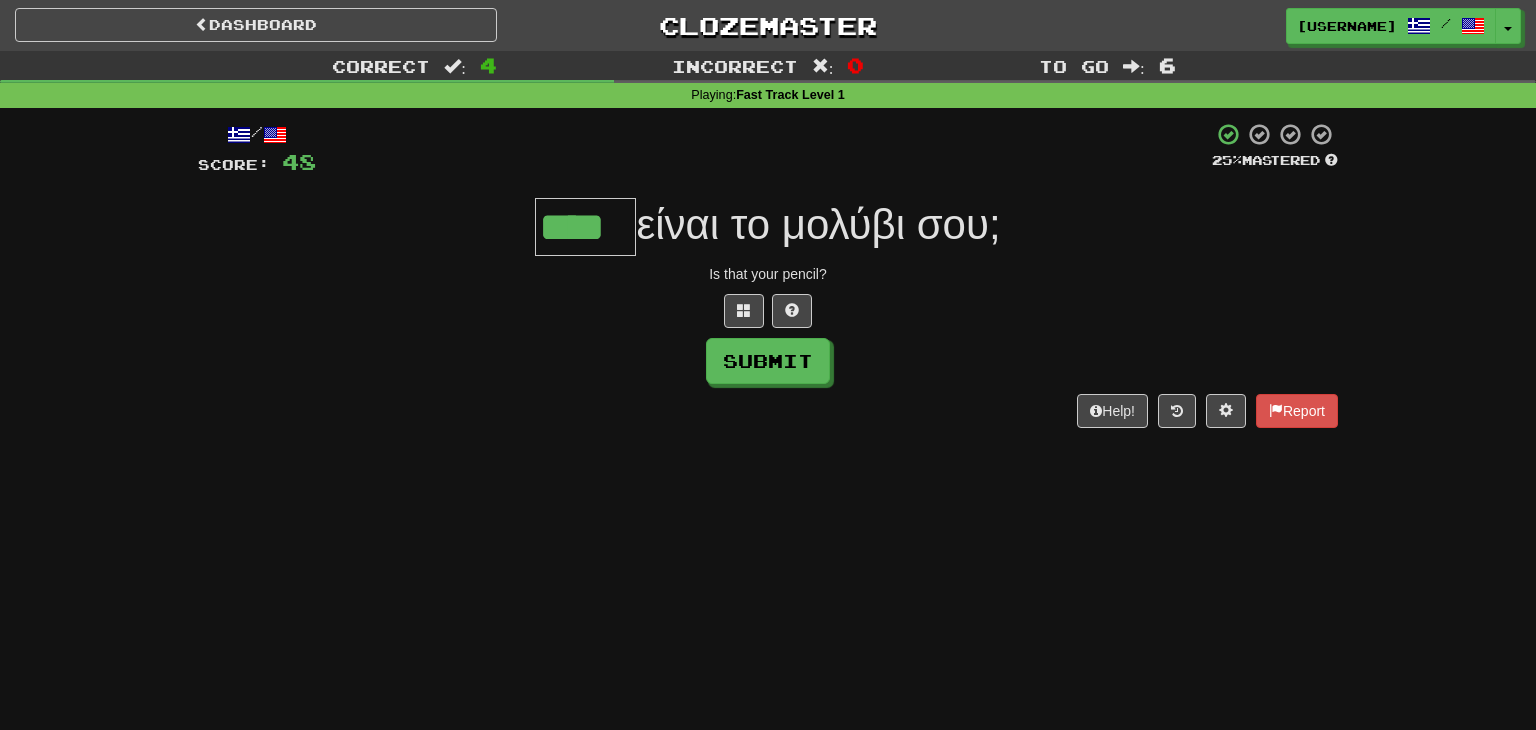 type on "****" 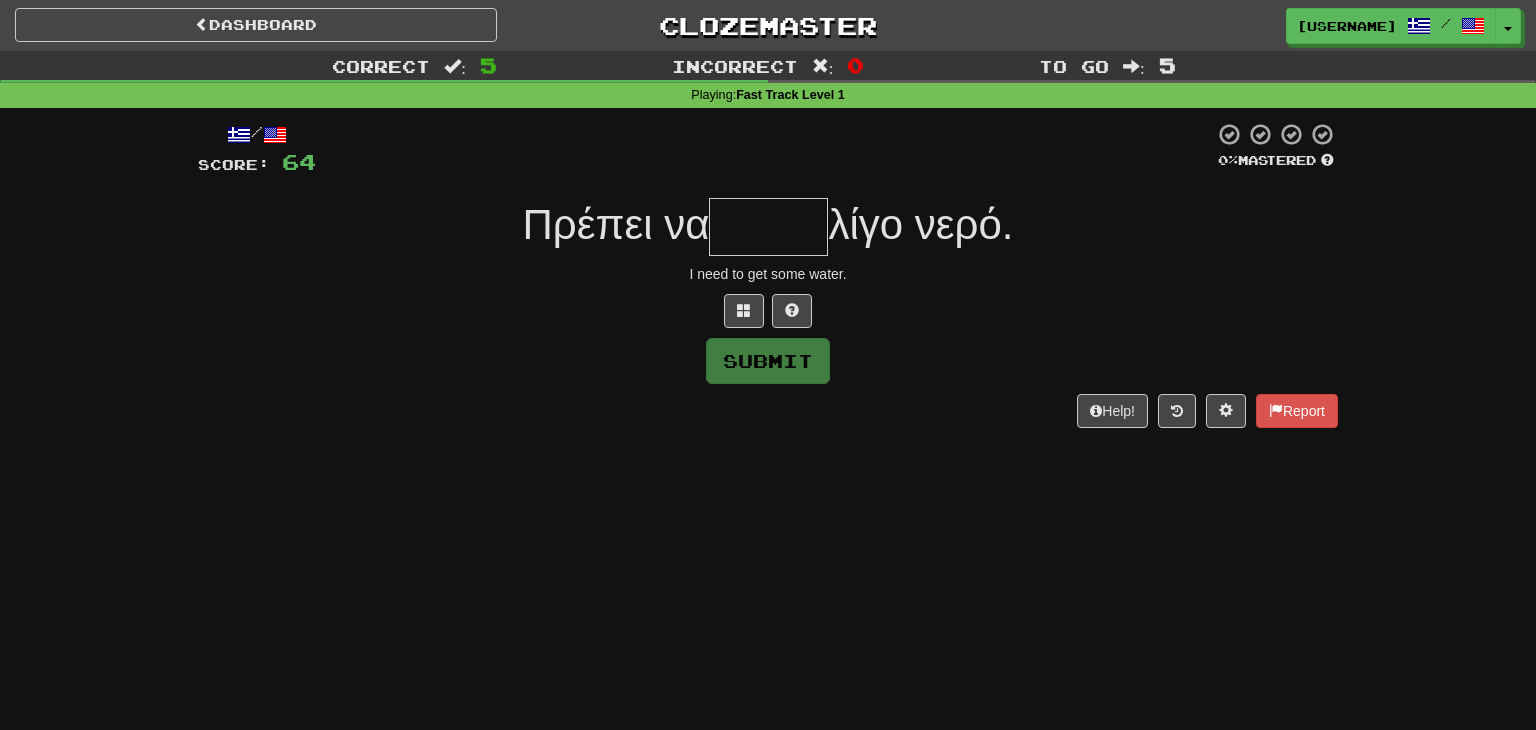 click on "λίγο νερό." at bounding box center (920, 224) 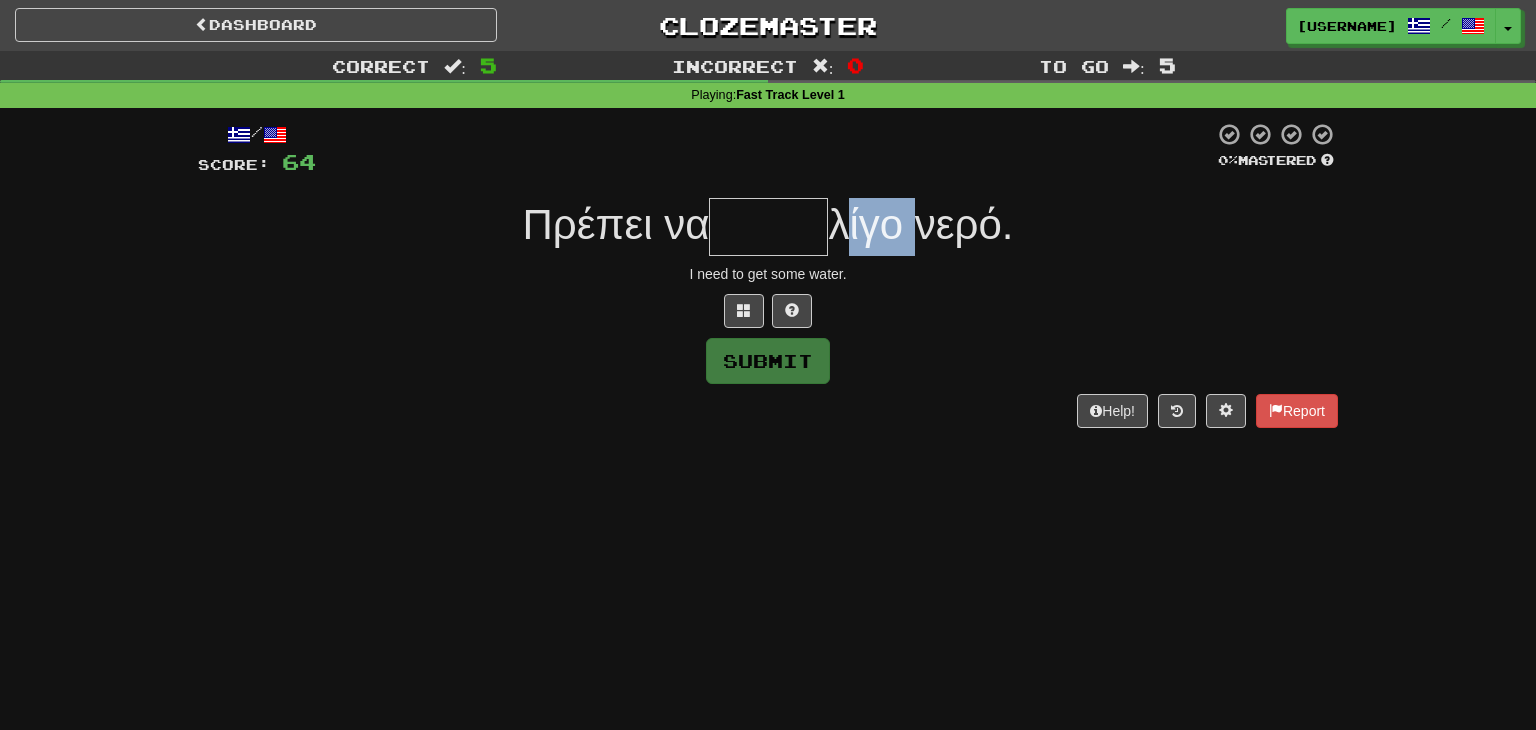 click on "λίγο νερό." at bounding box center (920, 224) 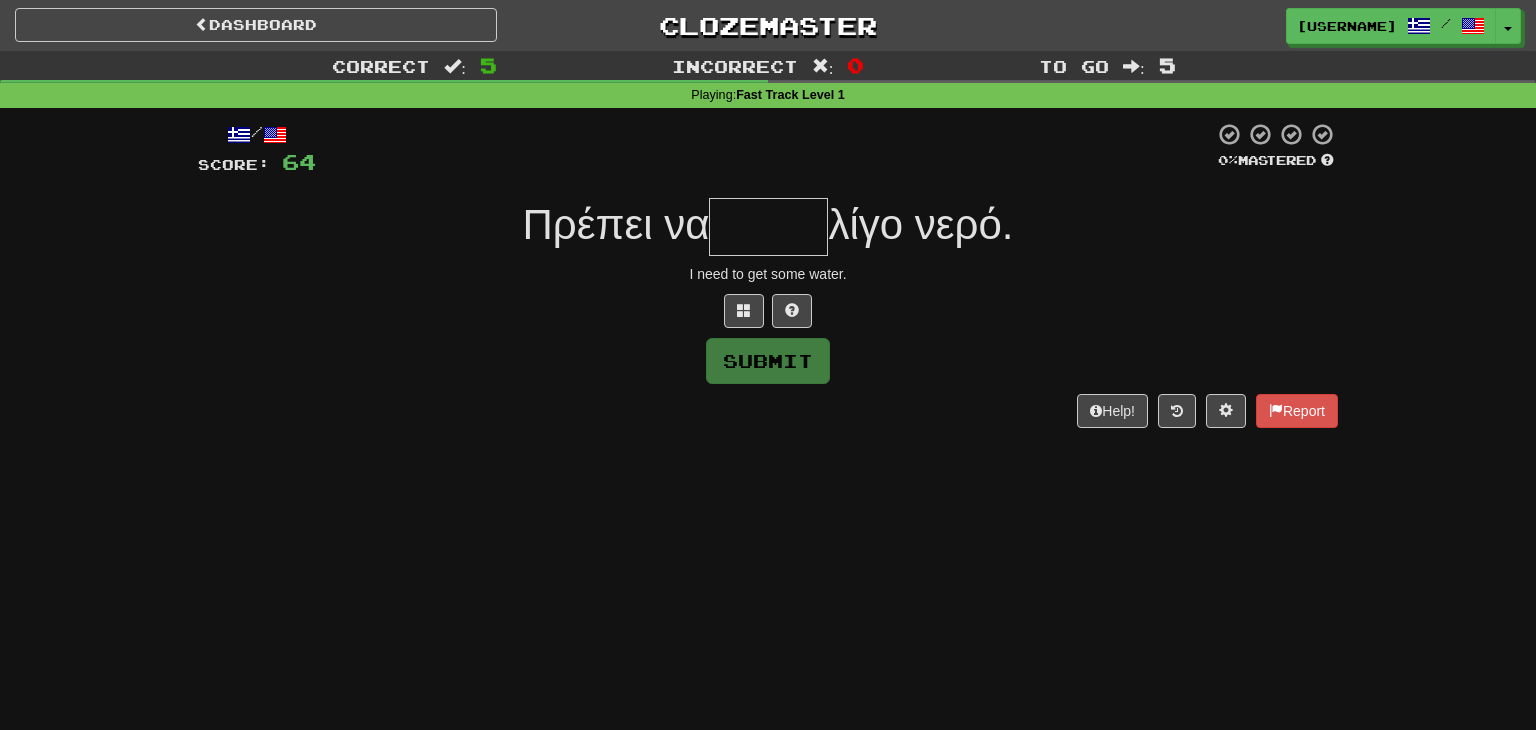 click on "λίγο νερό." at bounding box center [920, 224] 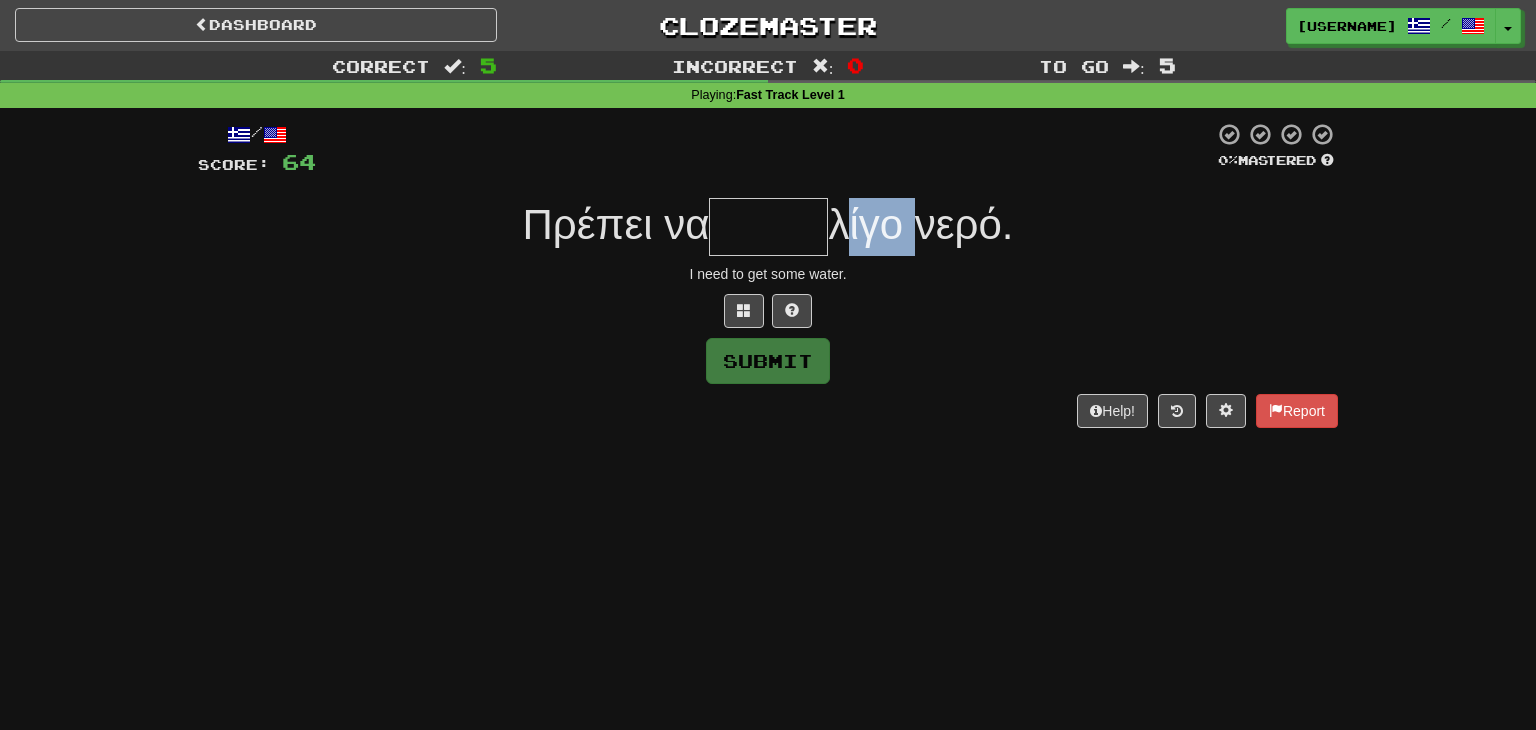 click on "λίγο νερό." at bounding box center (920, 224) 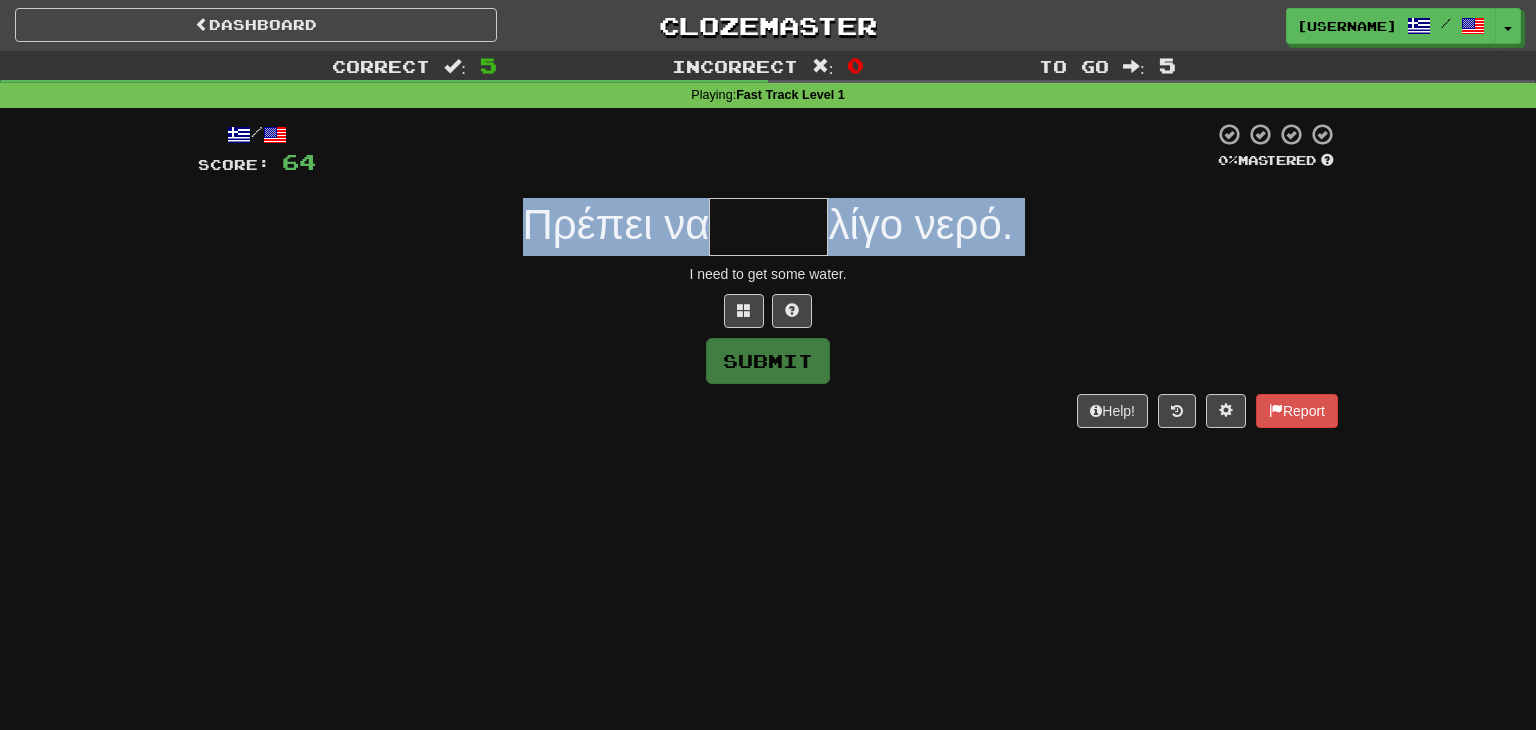 click on "λίγο νερό." at bounding box center [920, 224] 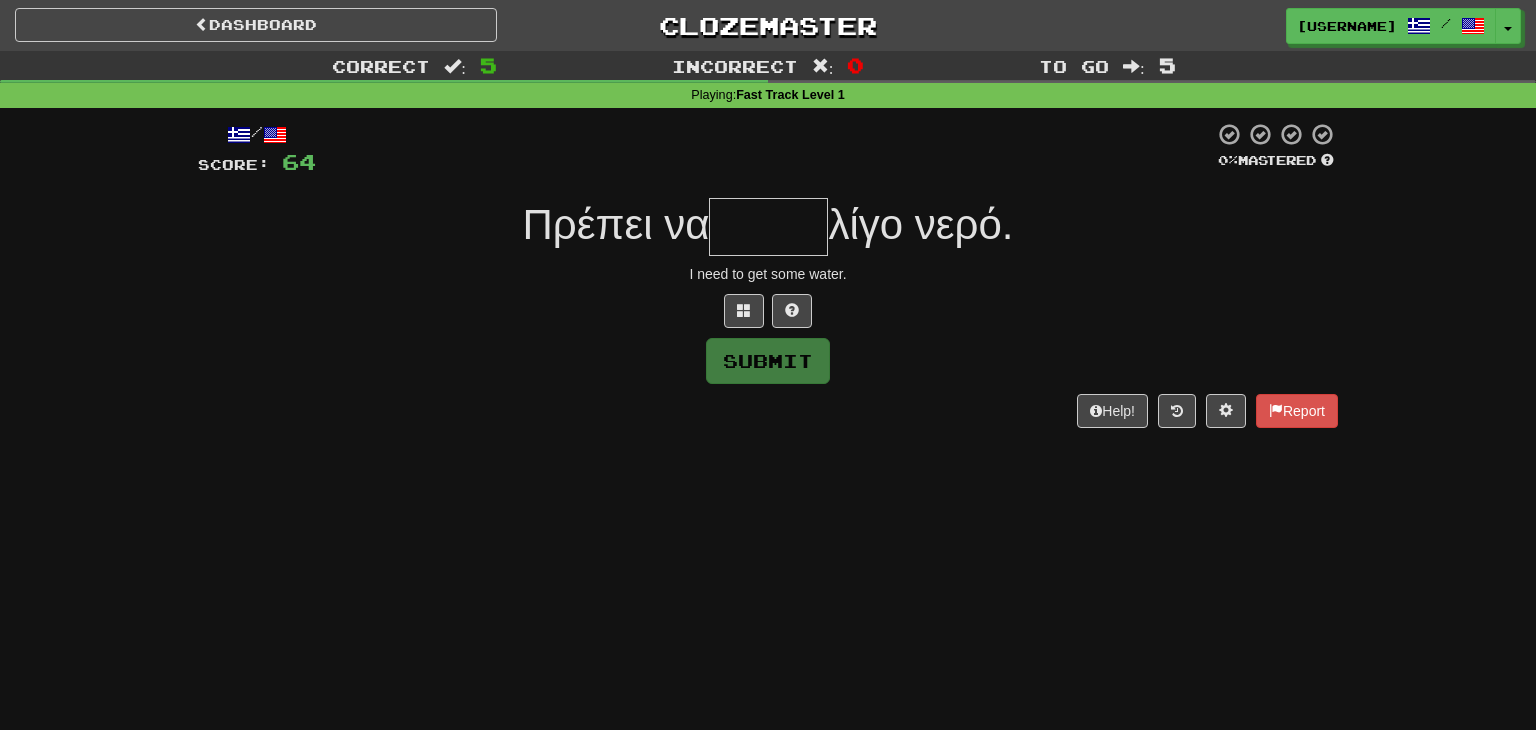 click at bounding box center (768, 227) 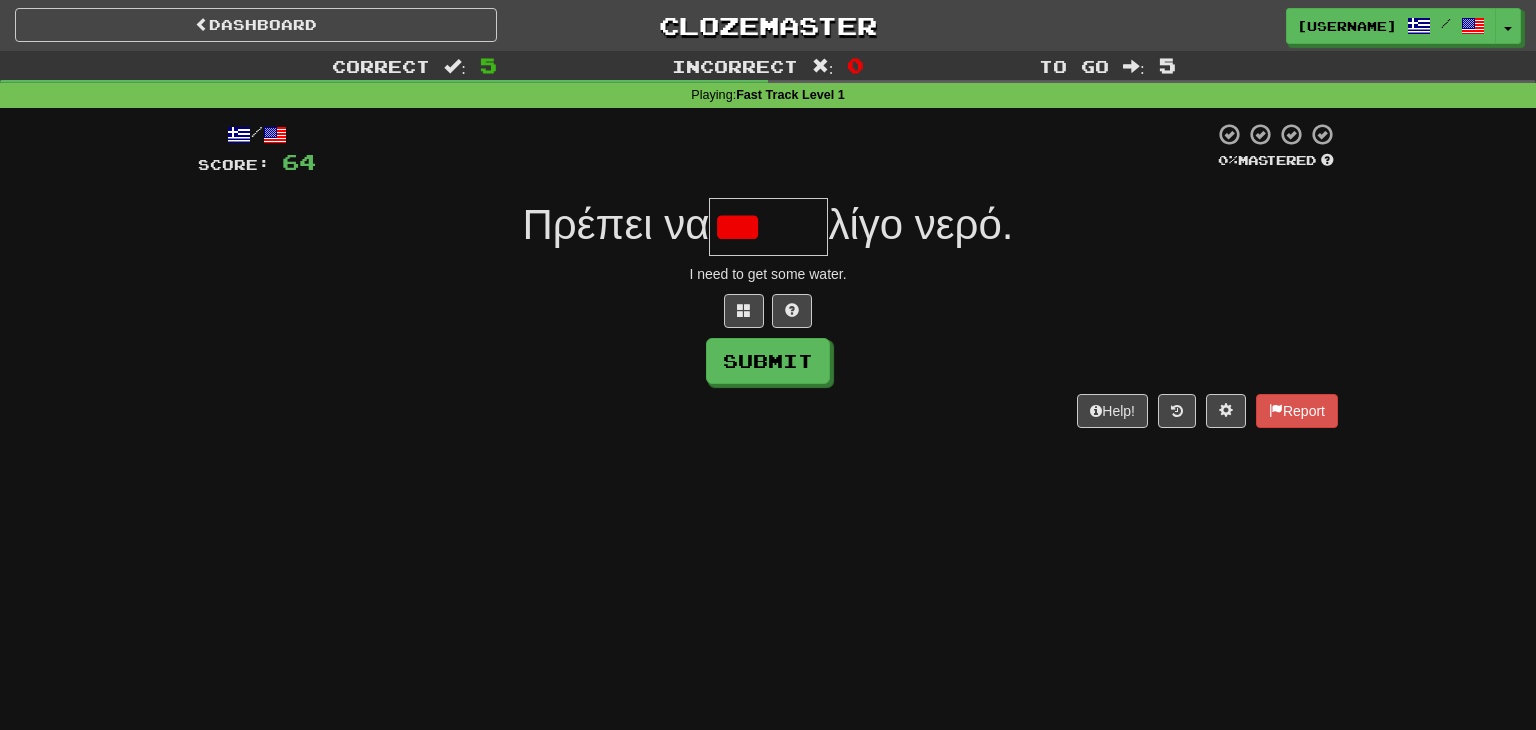 type on "****" 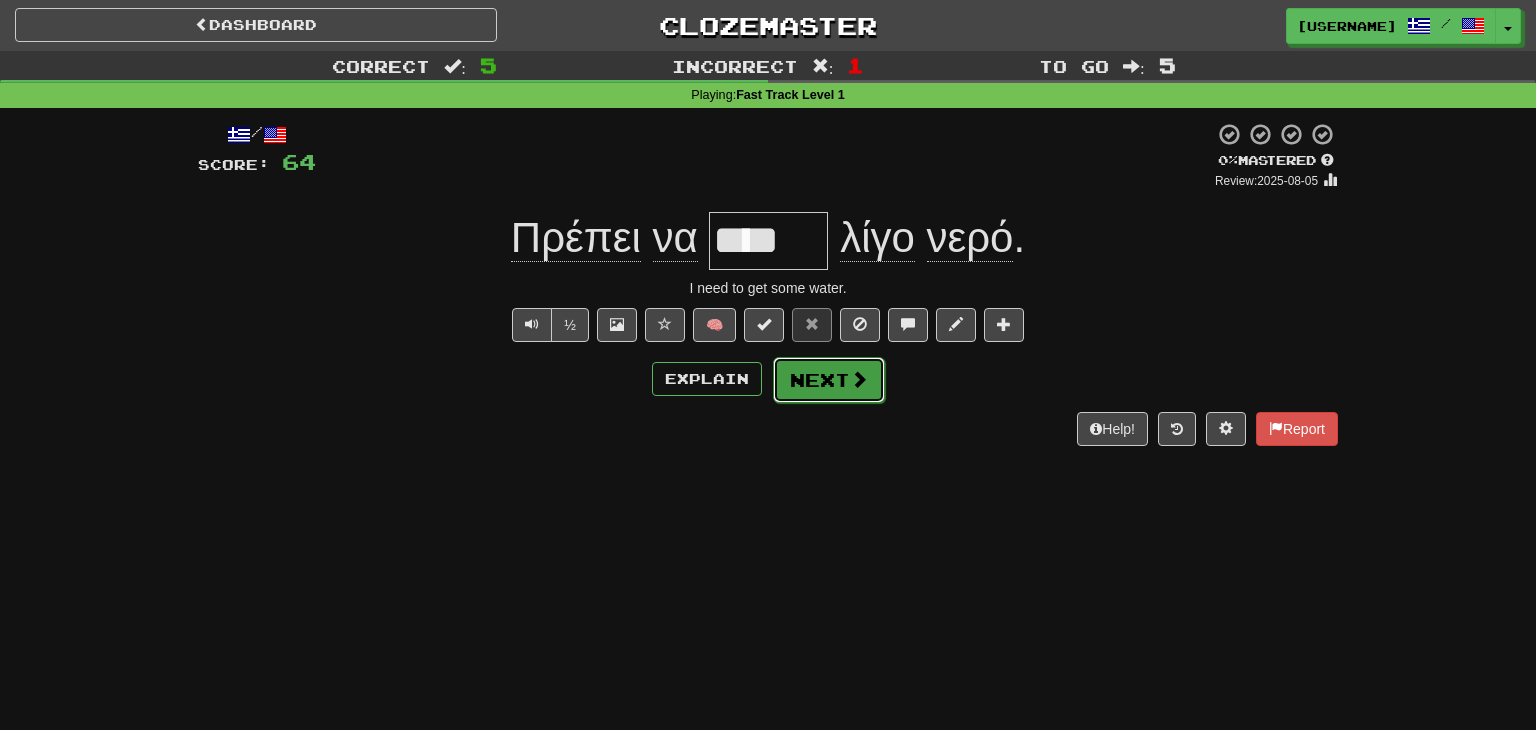click on "Next" at bounding box center (829, 380) 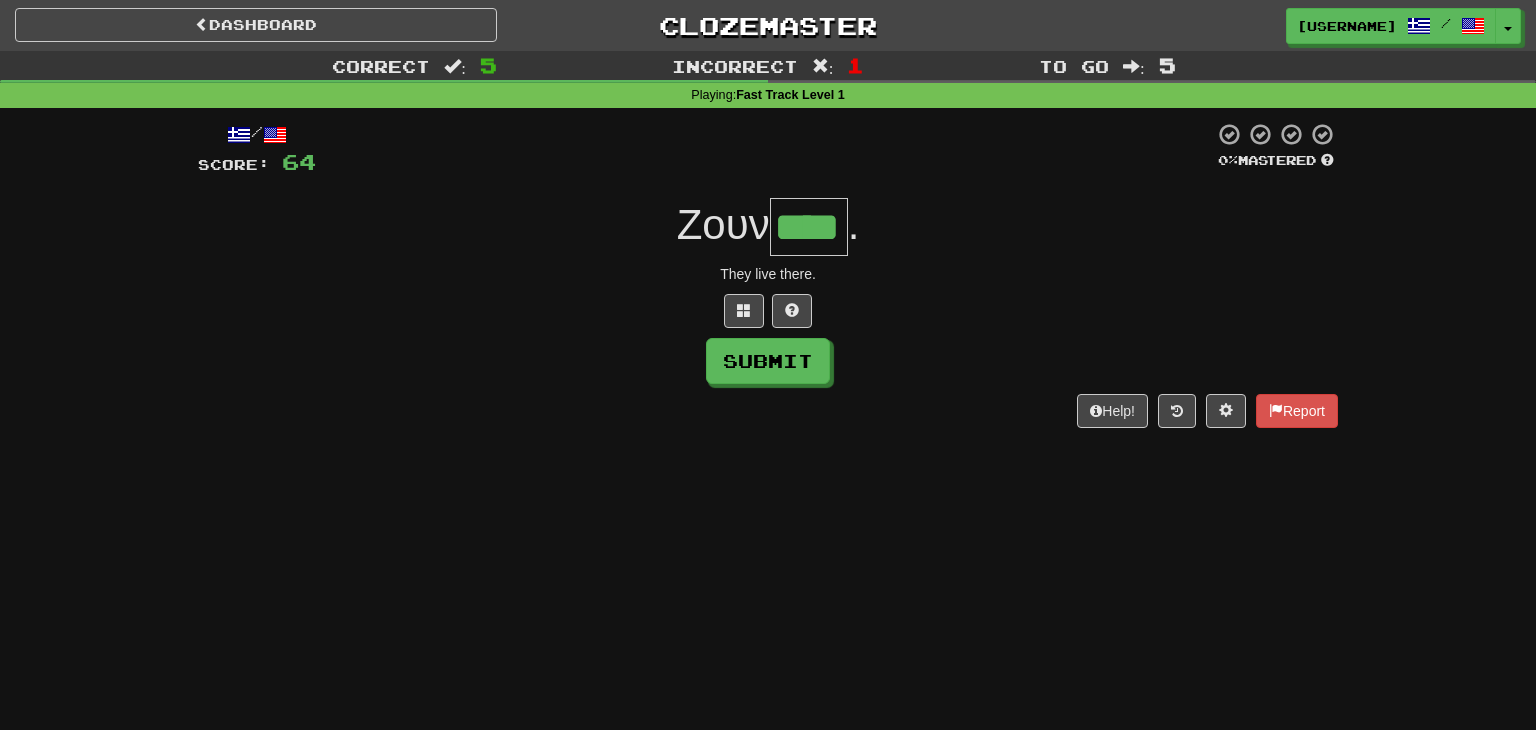 scroll, scrollTop: 0, scrollLeft: 0, axis: both 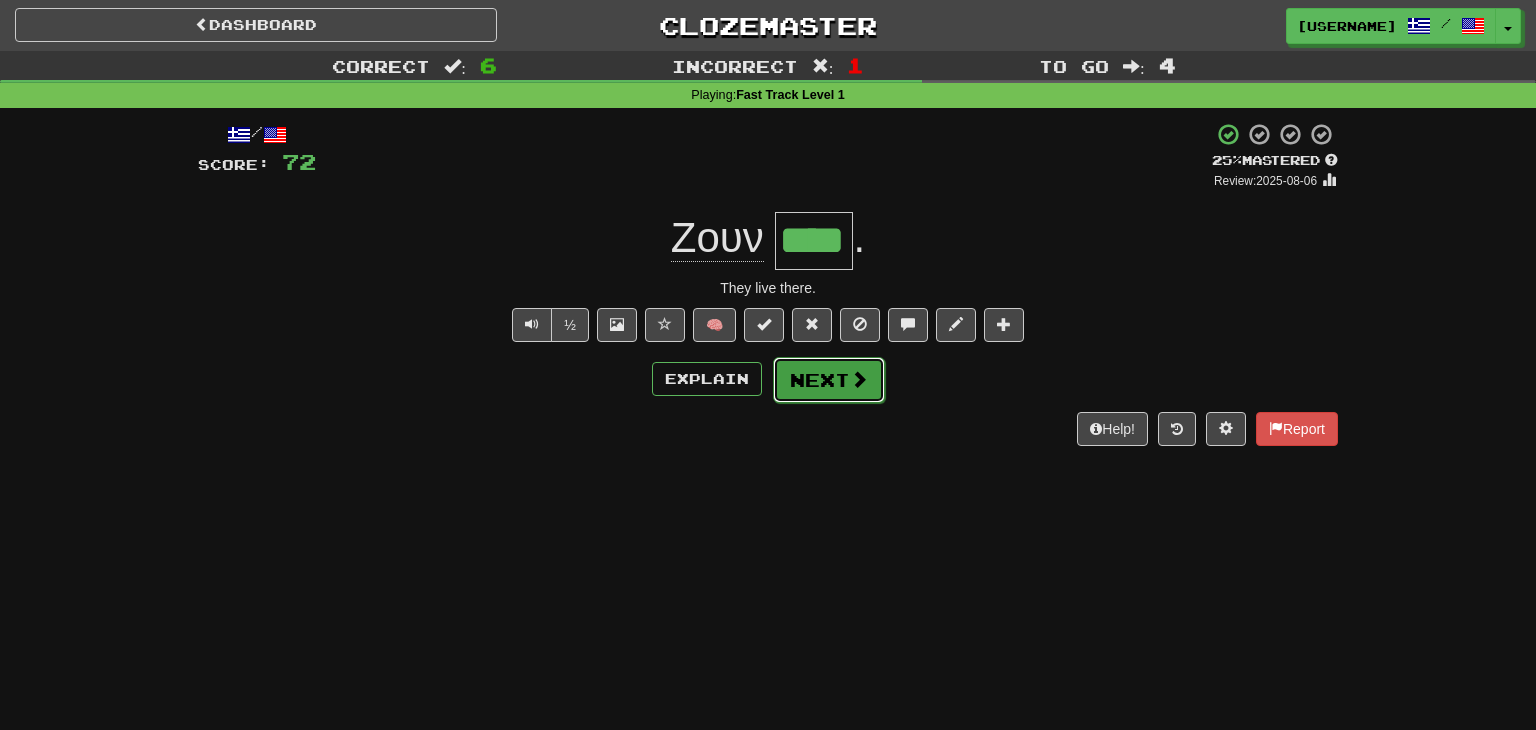 click on "Next" at bounding box center (829, 380) 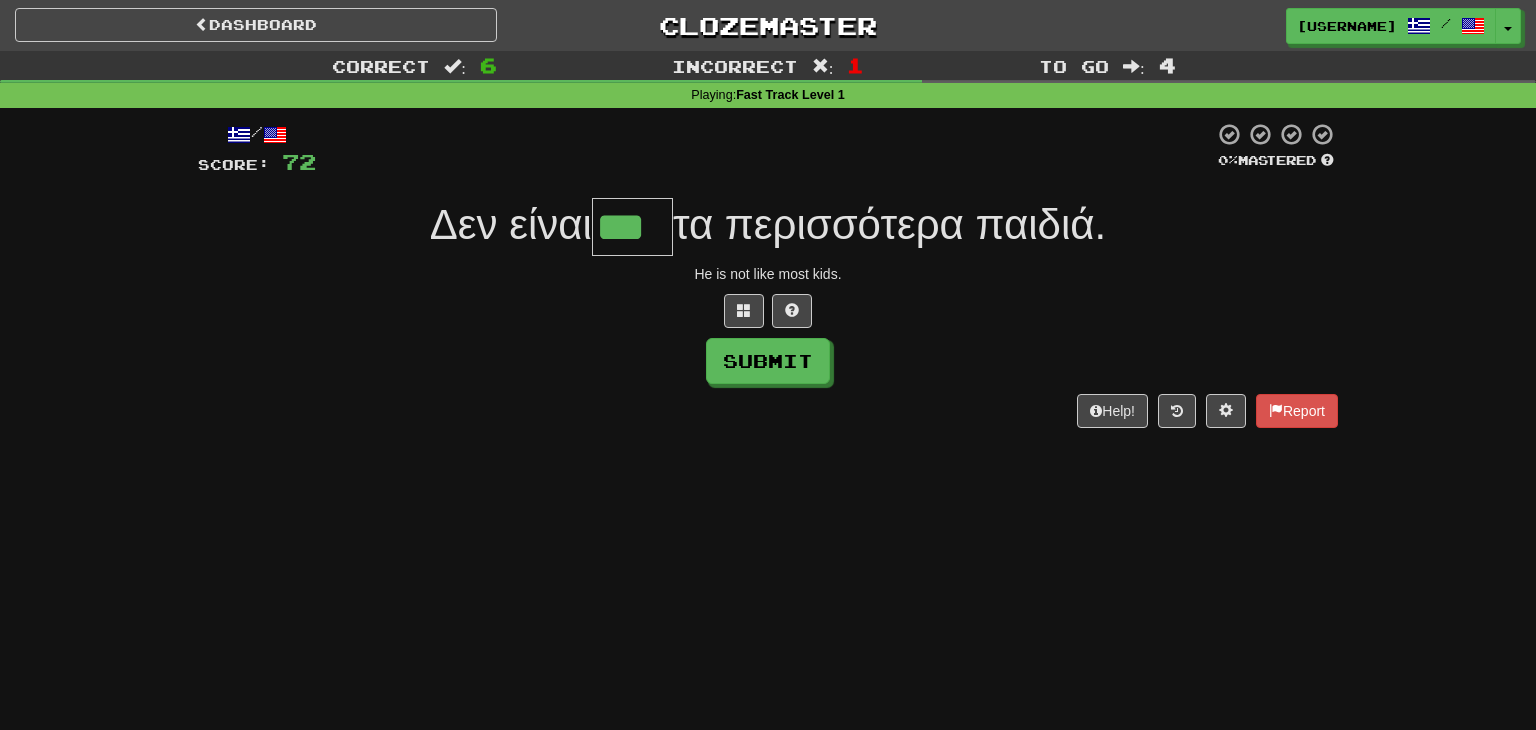 type on "***" 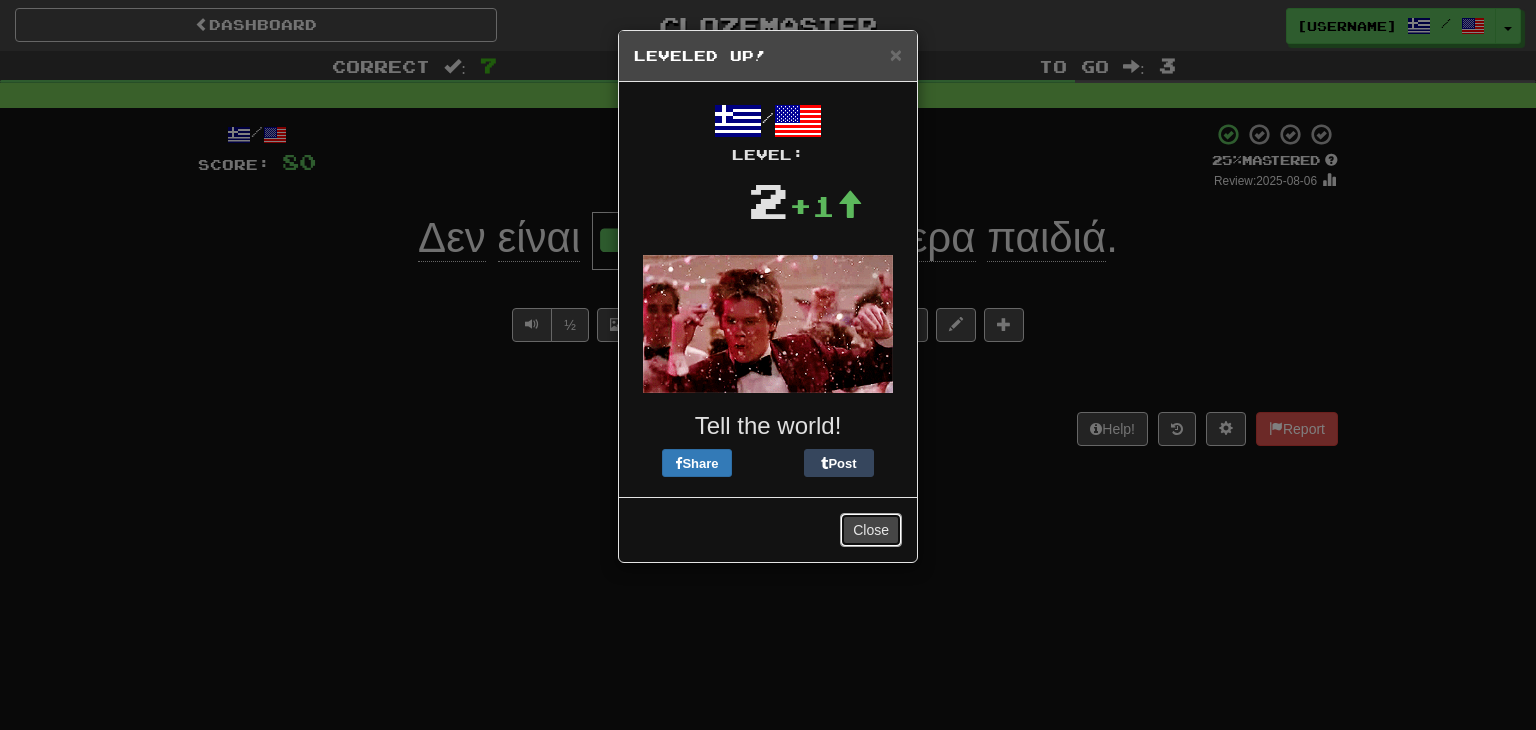 click on "Close" at bounding box center (871, 530) 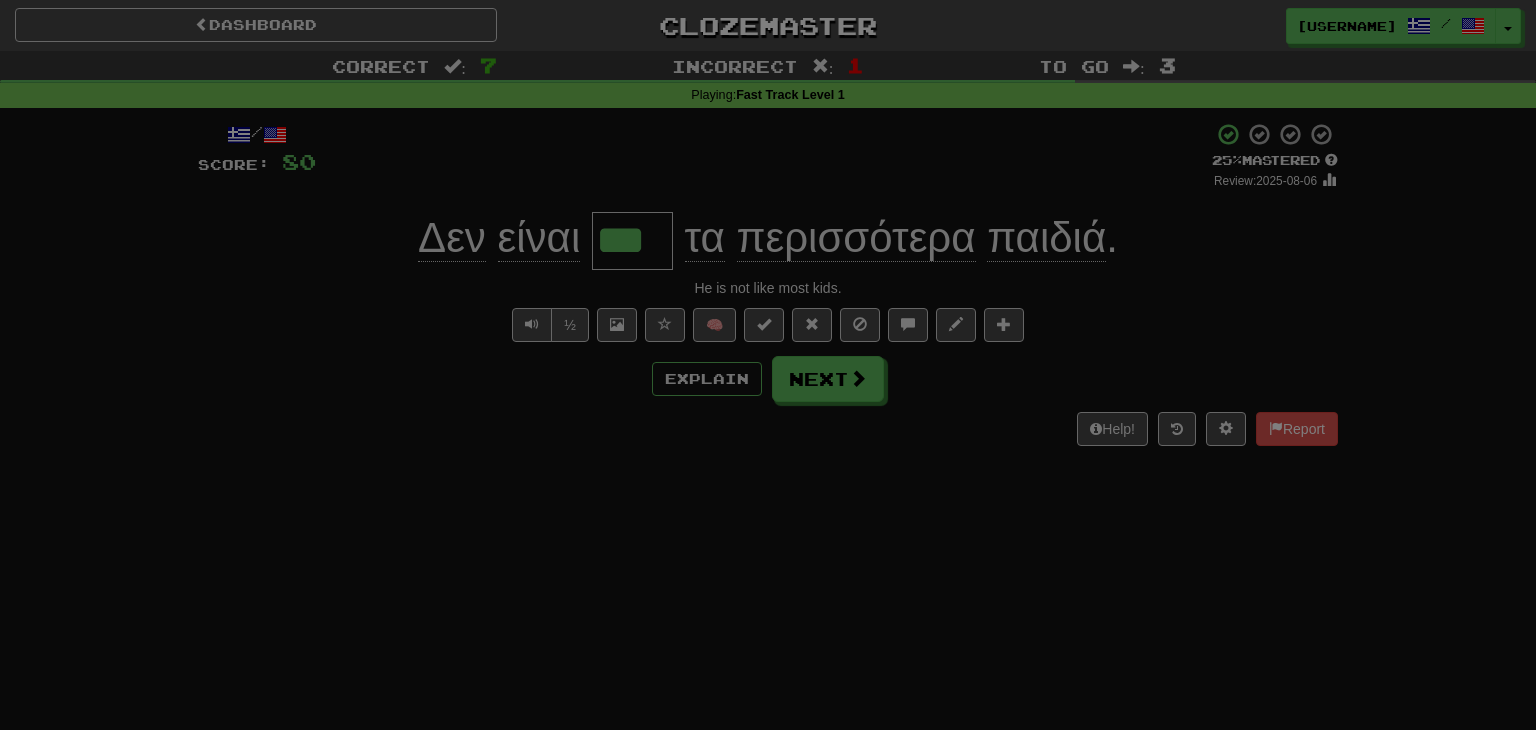 click at bounding box center (768, 365) 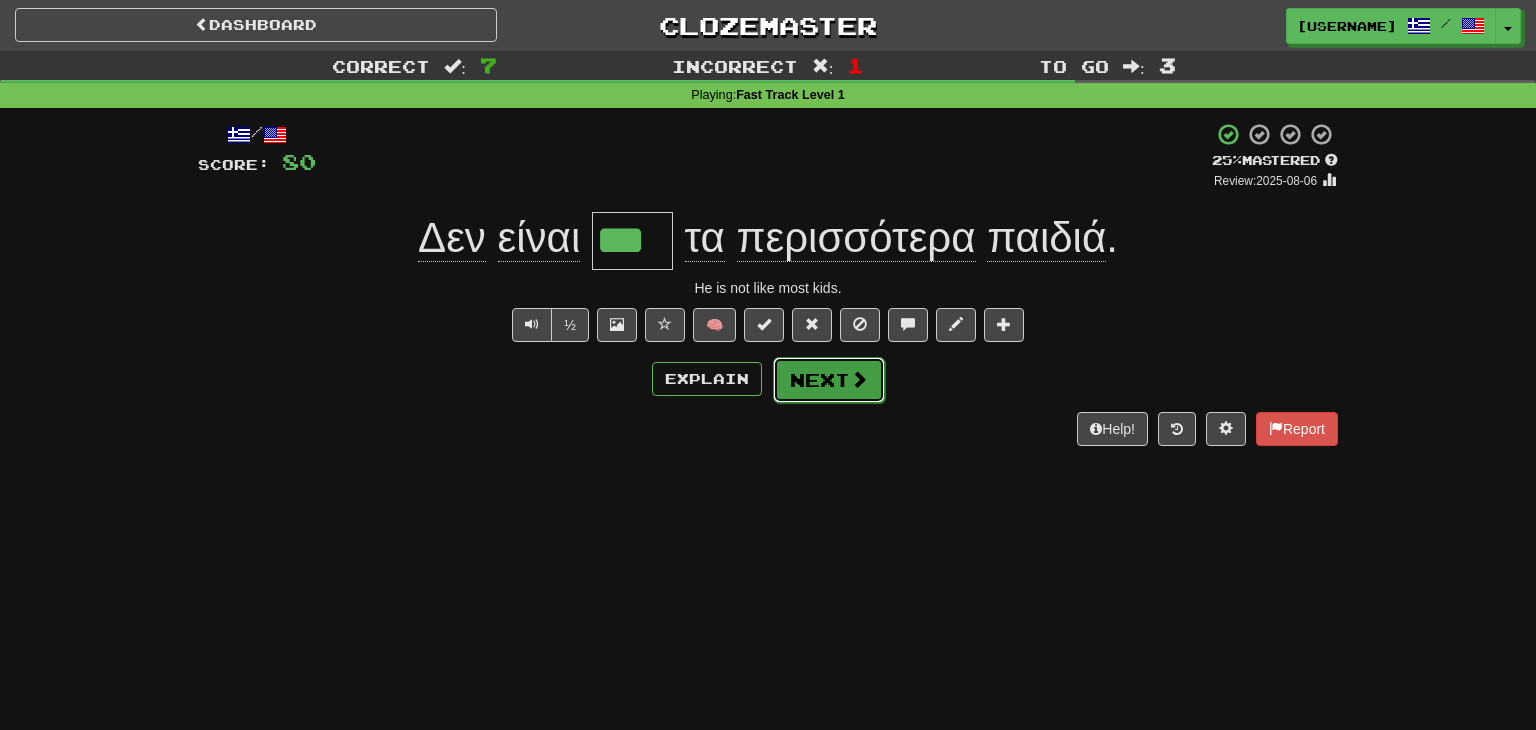 click on "Next" at bounding box center [829, 380] 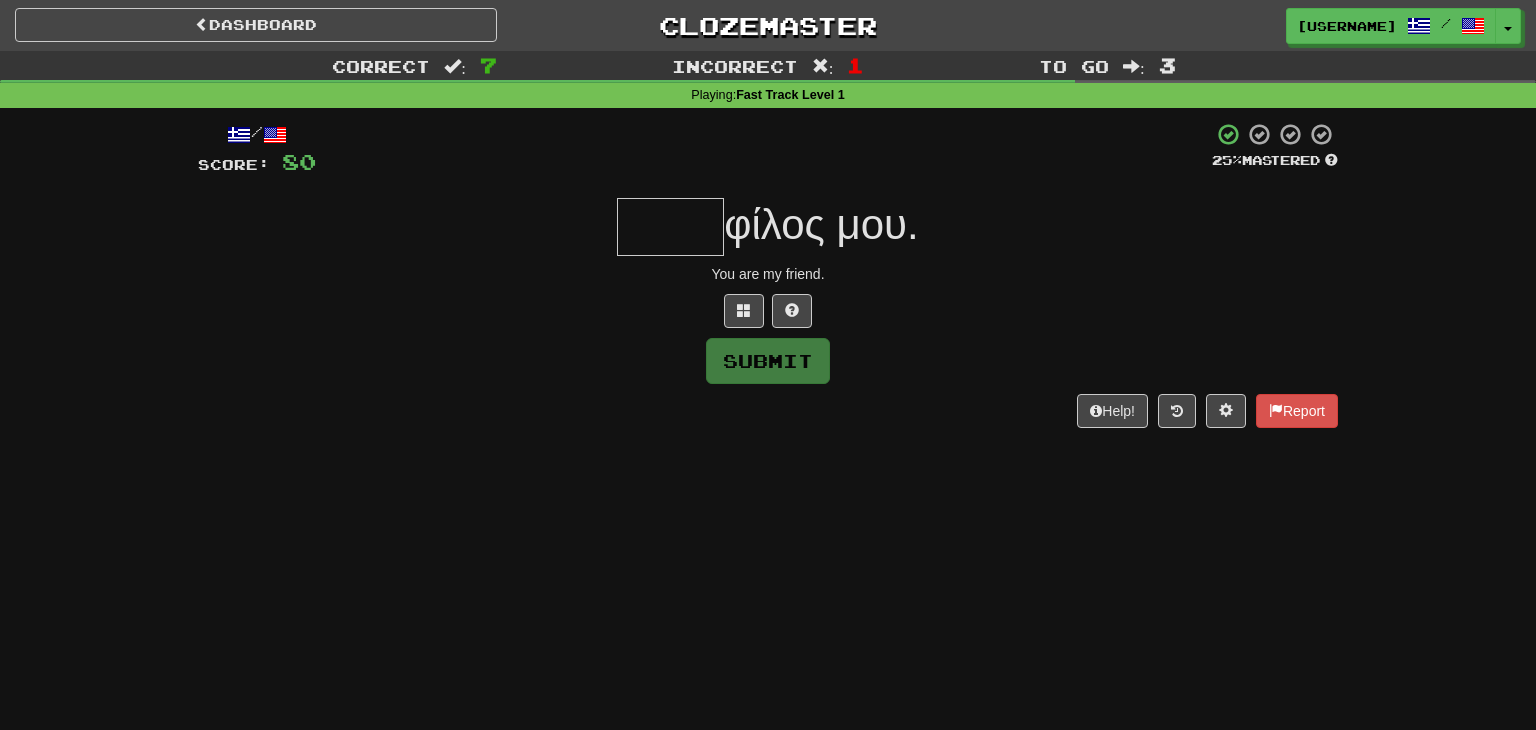 click at bounding box center [670, 227] 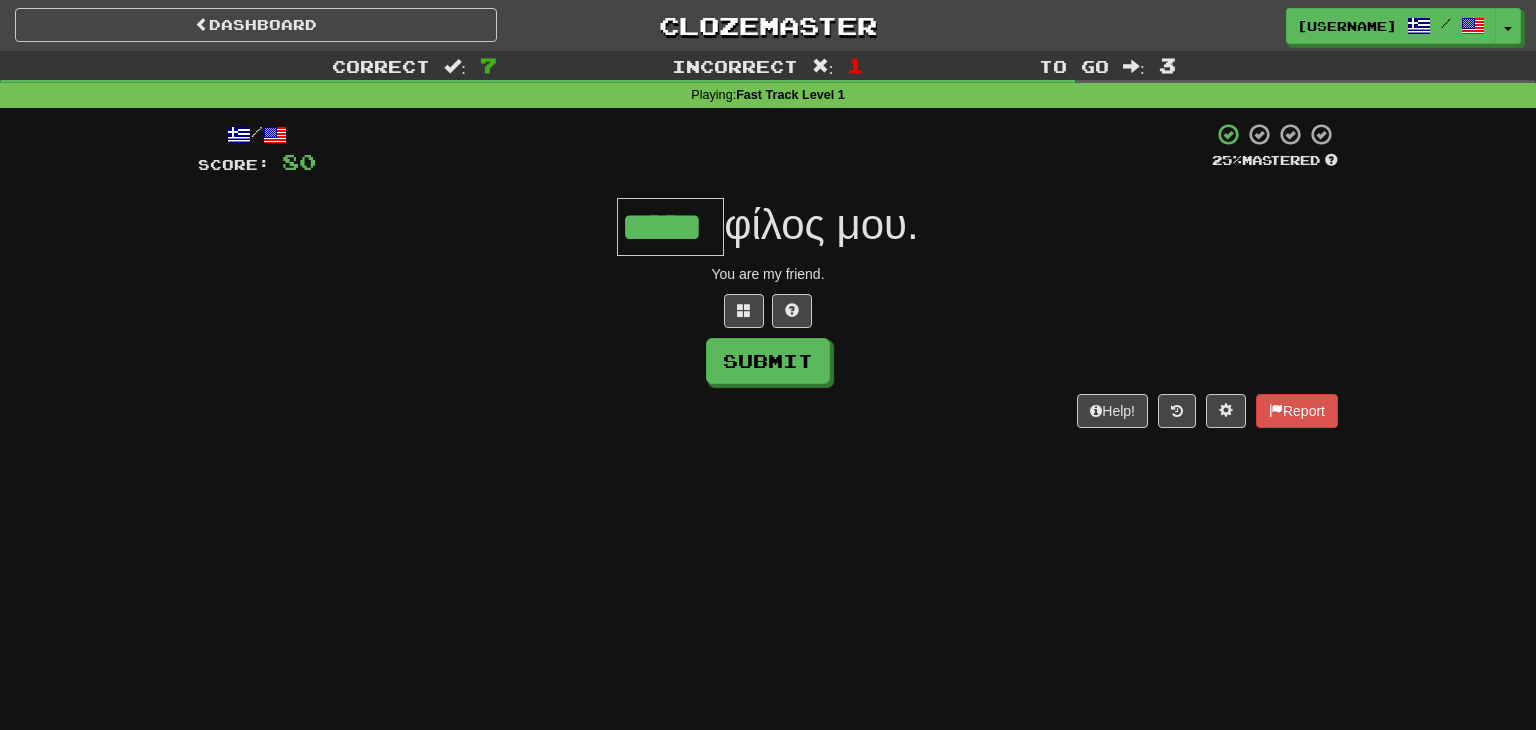 type on "*****" 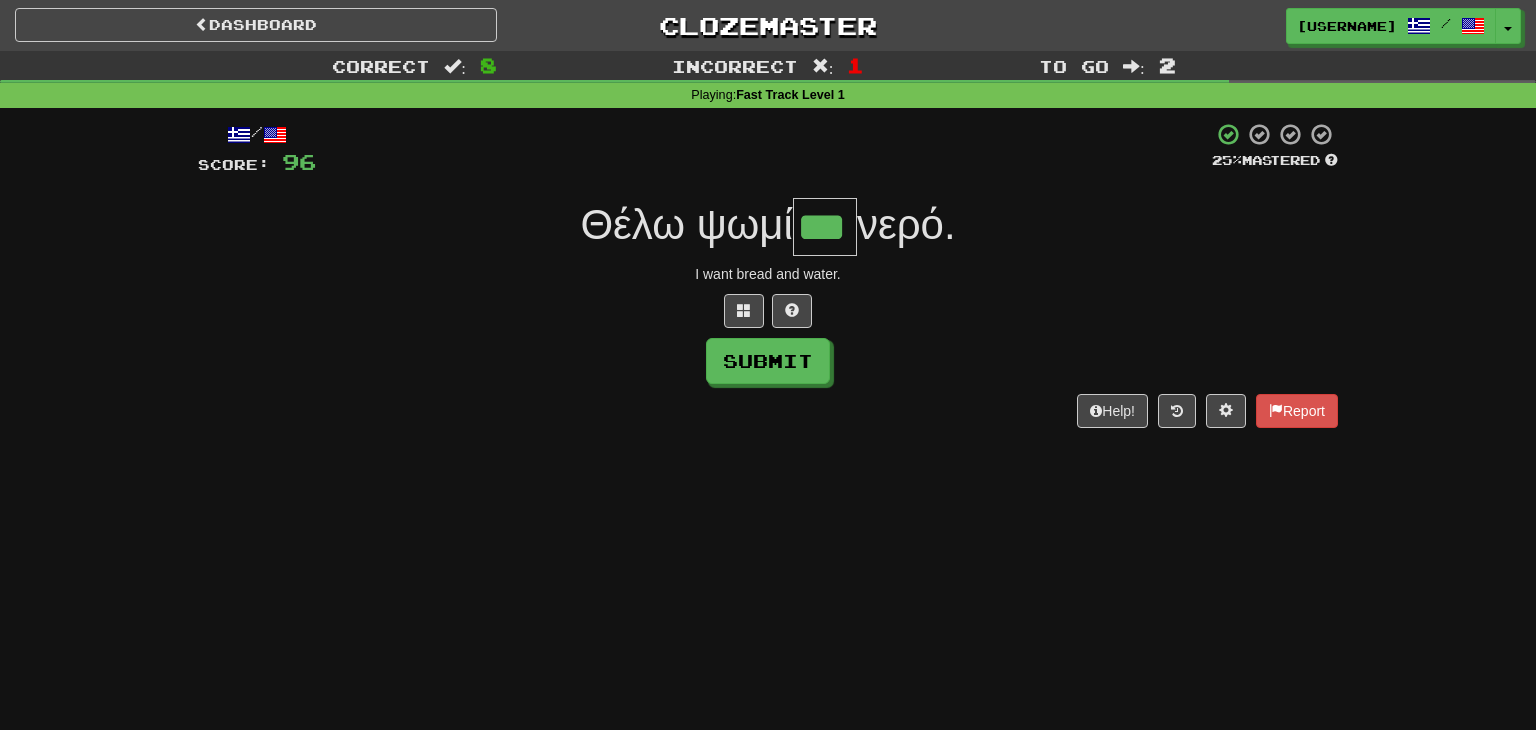 type on "***" 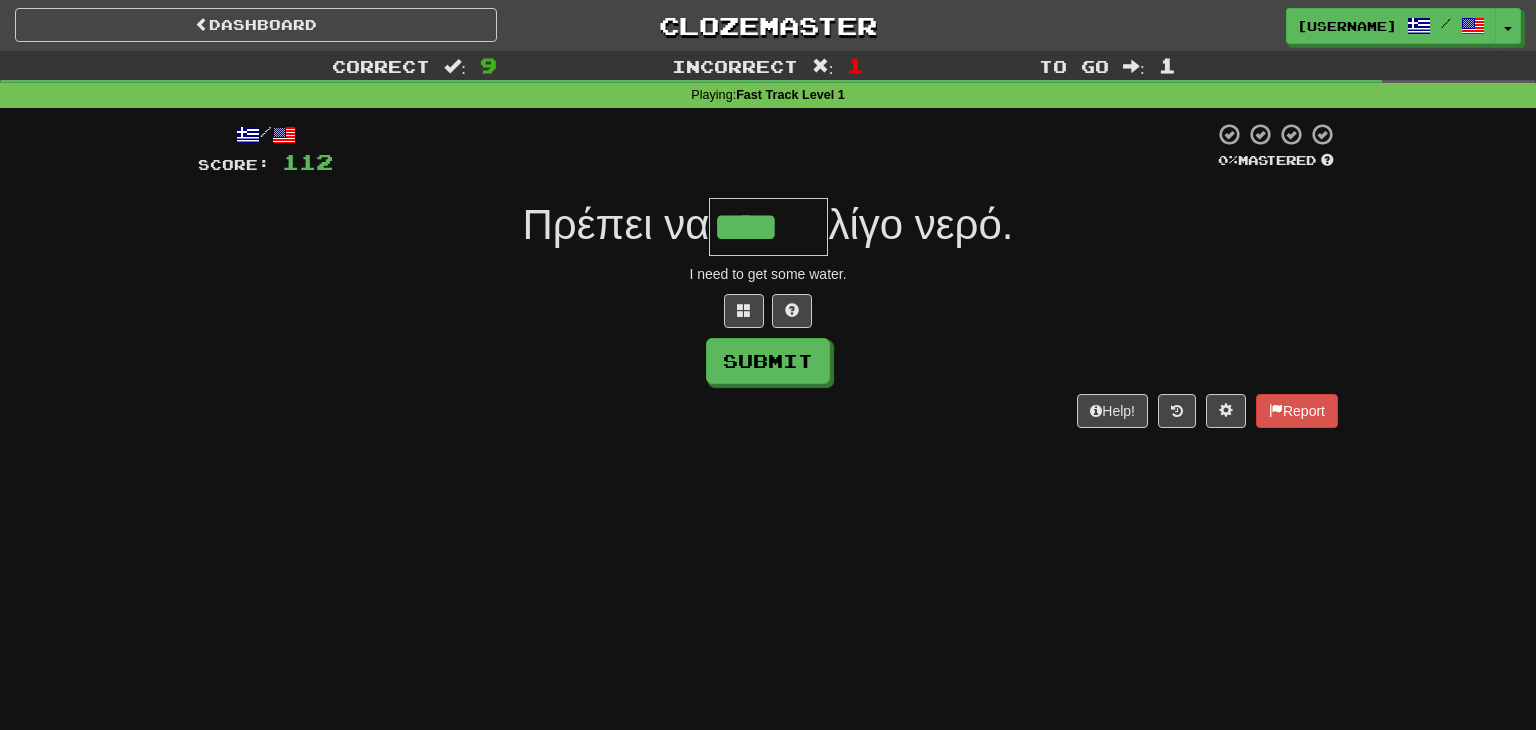 type on "****" 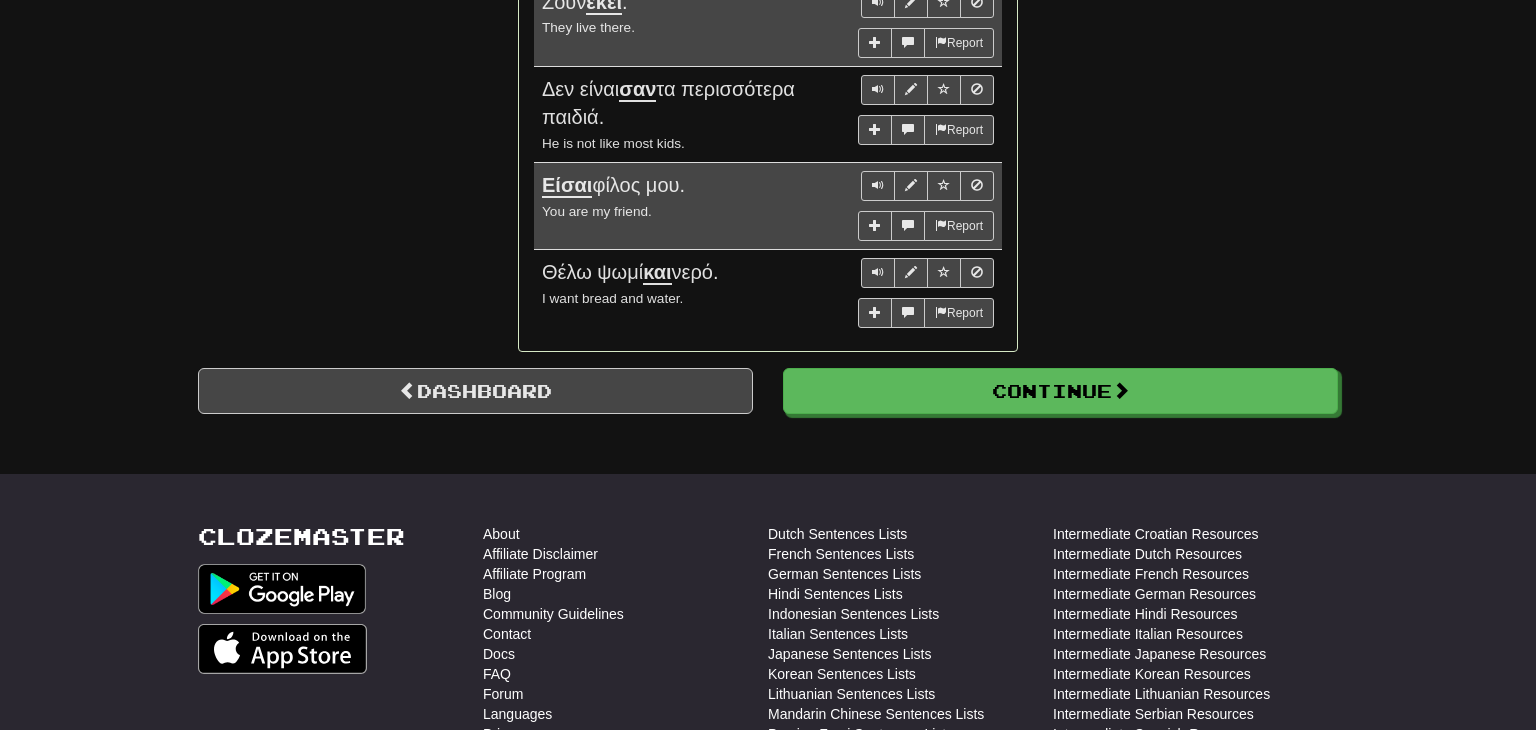 scroll, scrollTop: 1738, scrollLeft: 0, axis: vertical 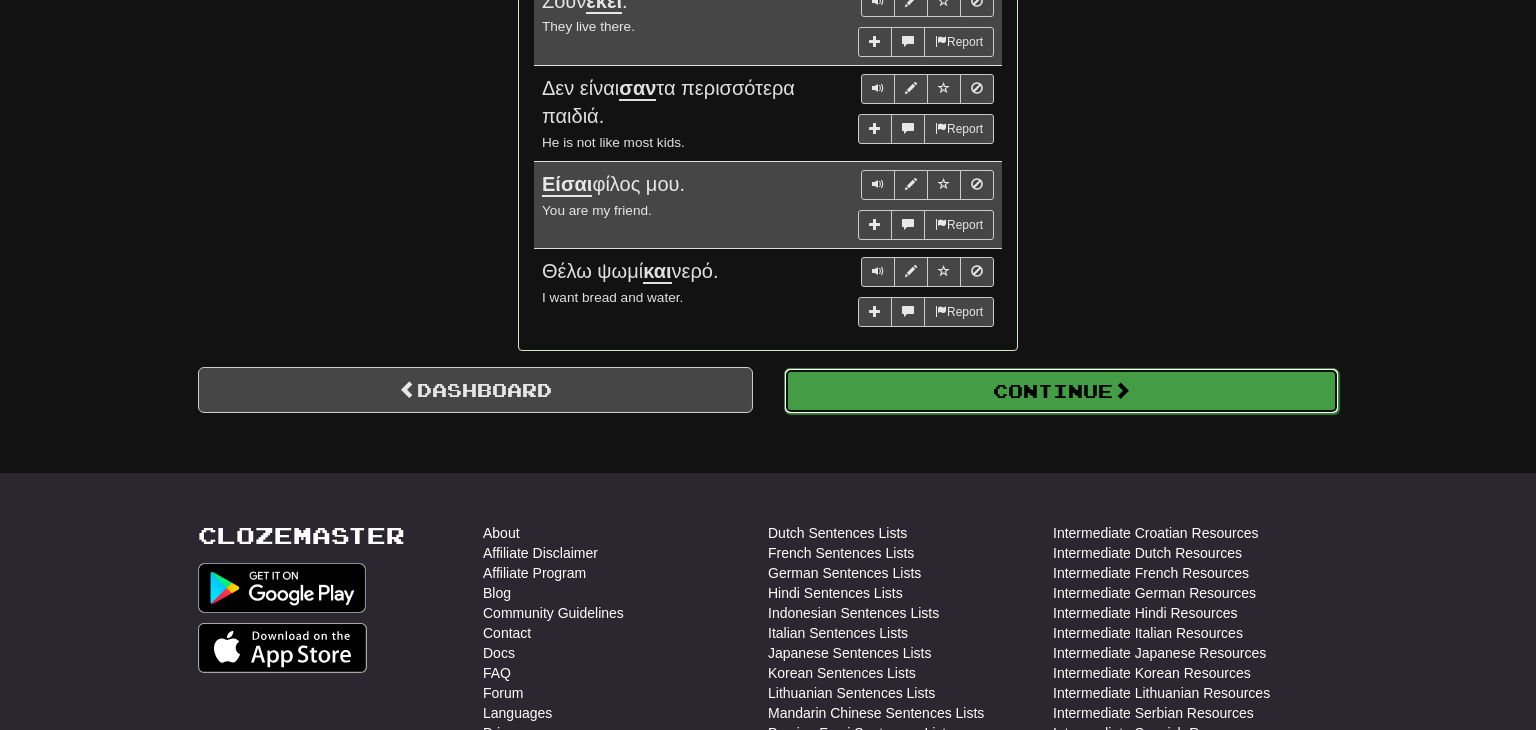 click on "Continue" at bounding box center (1061, 391) 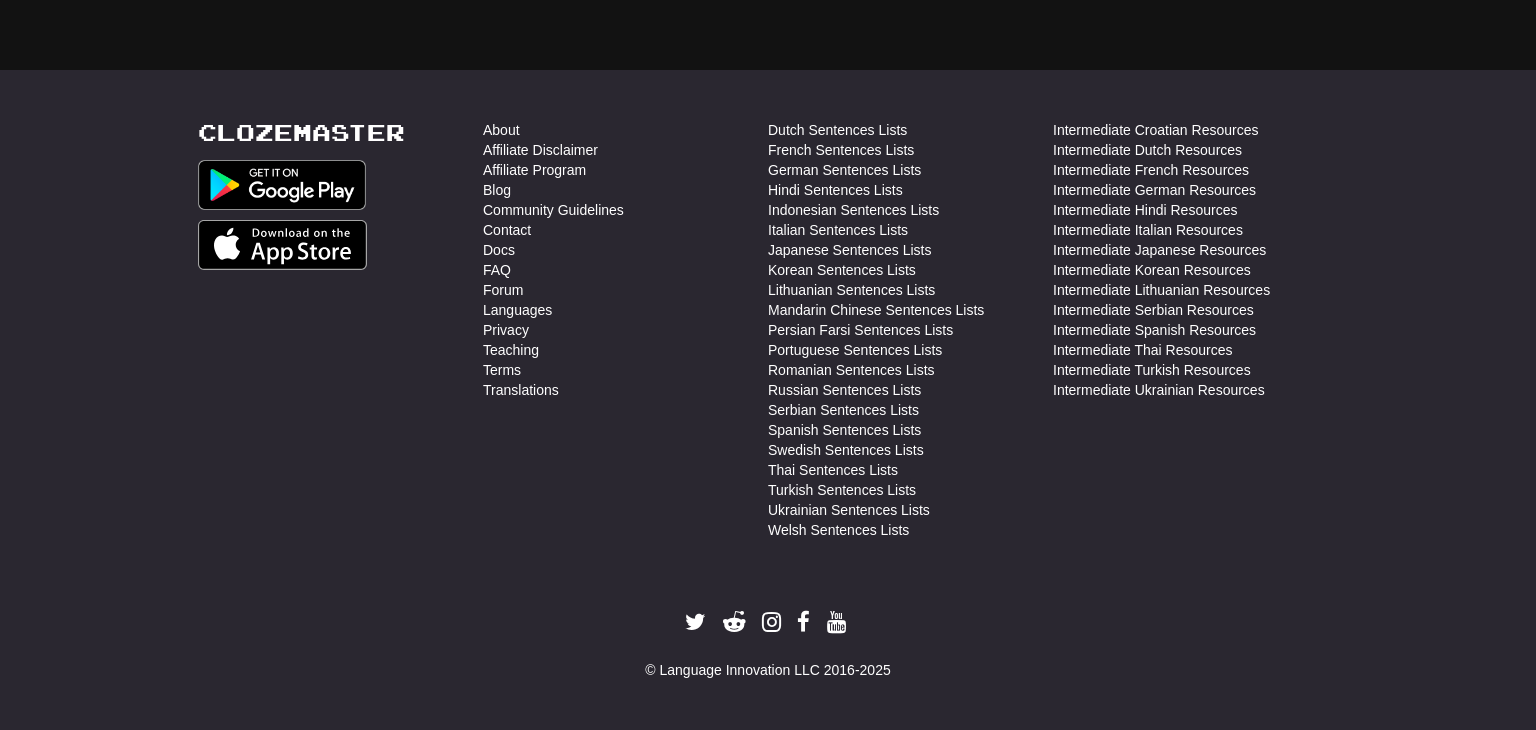 scroll, scrollTop: 710, scrollLeft: 0, axis: vertical 